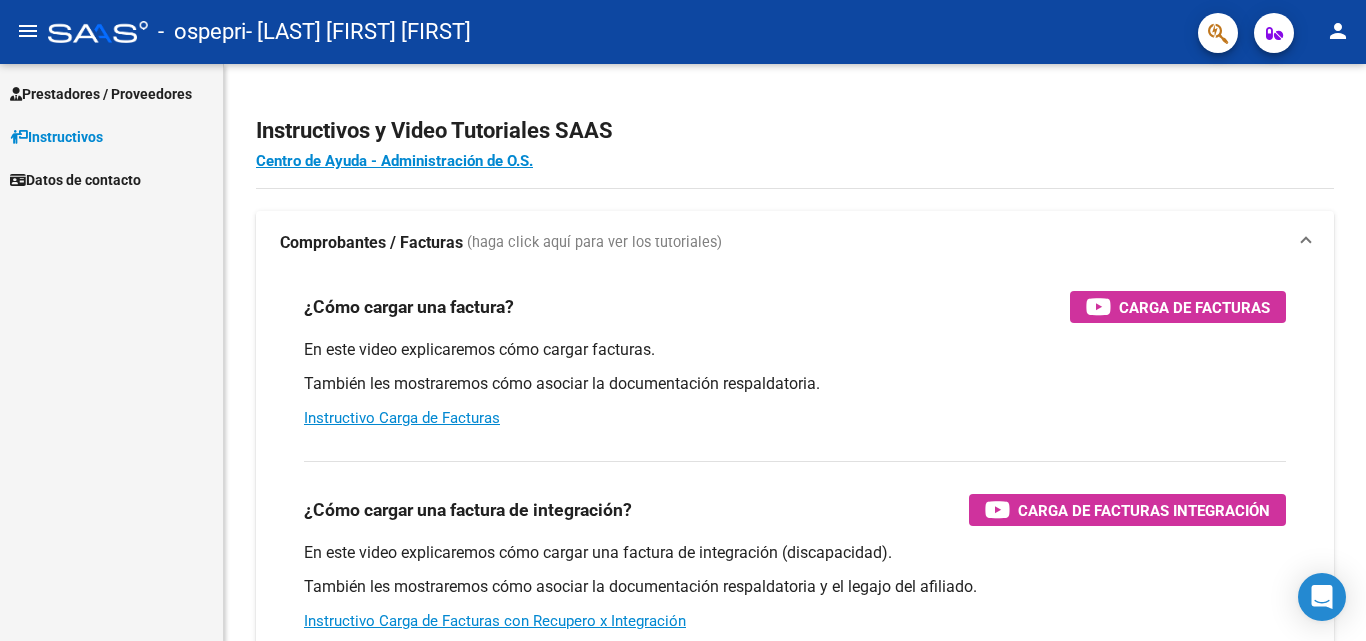 scroll, scrollTop: 0, scrollLeft: 0, axis: both 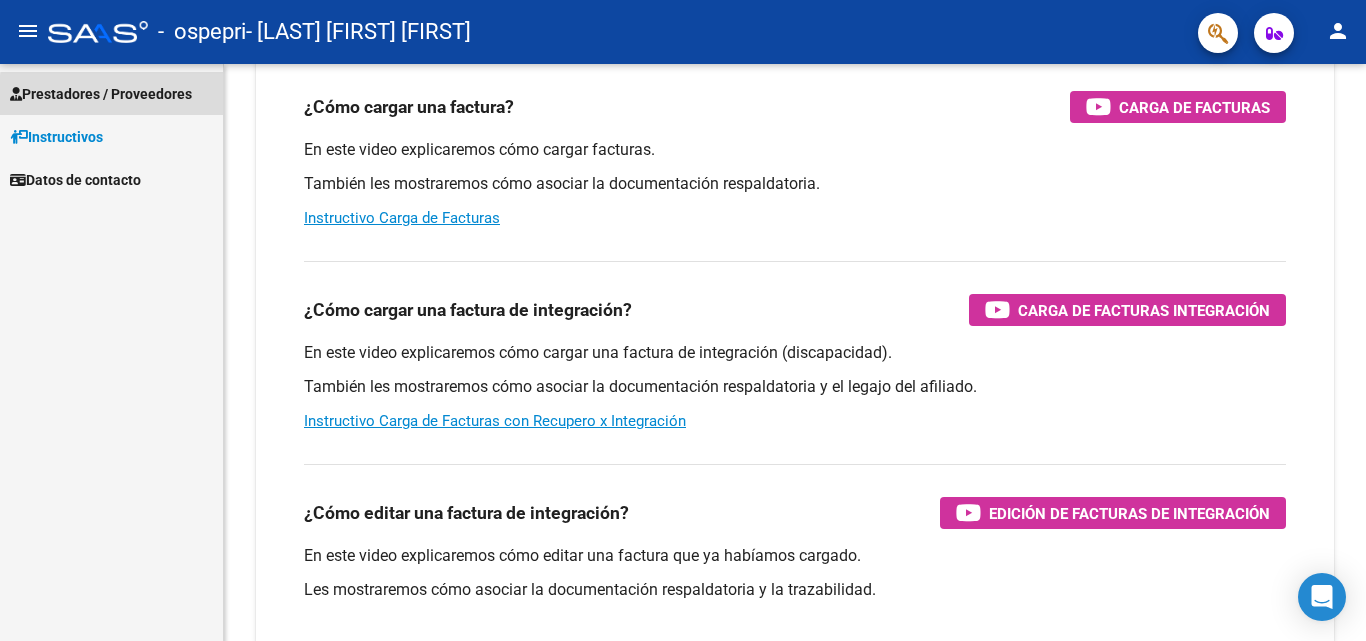 click on "Prestadores / Proveedores" at bounding box center (101, 94) 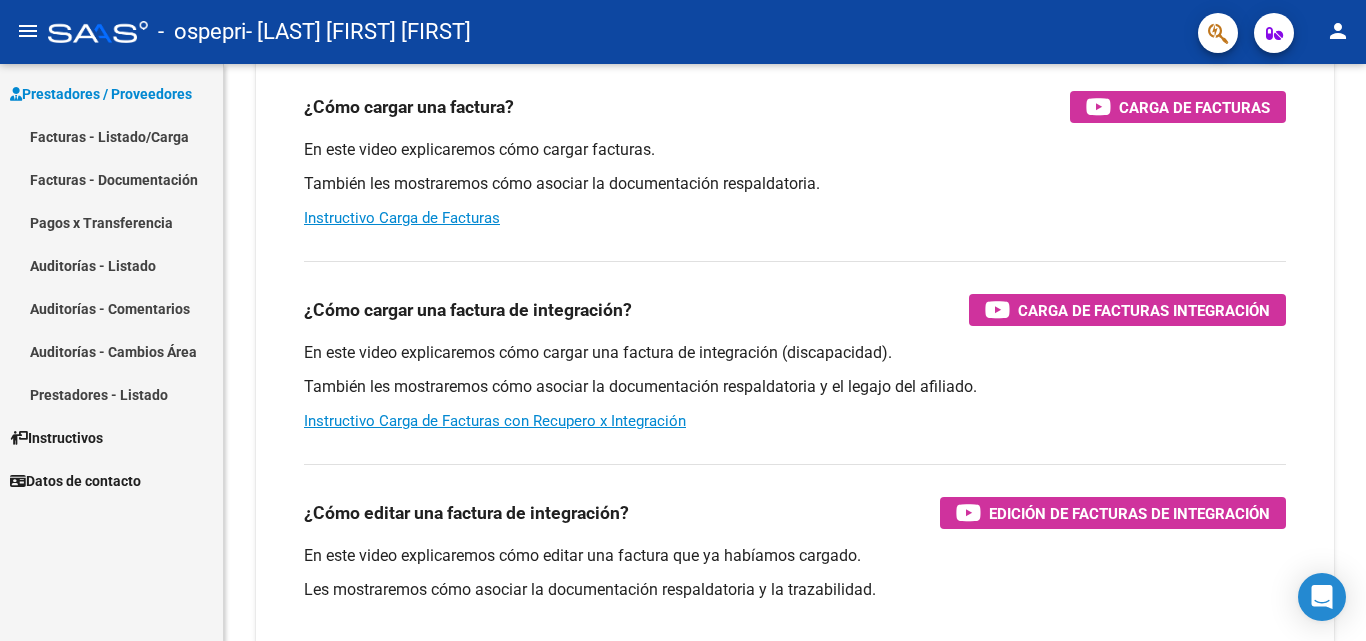 click on "Facturas - Listado/Carga" at bounding box center [111, 136] 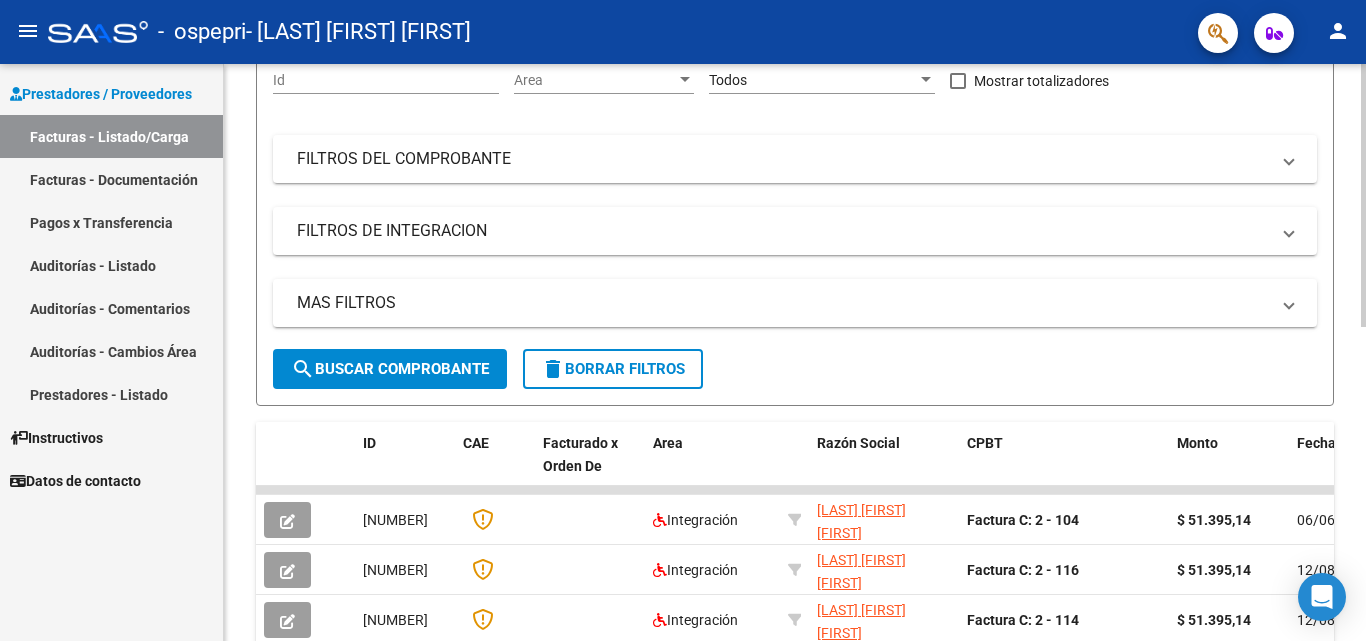 scroll, scrollTop: 0, scrollLeft: 0, axis: both 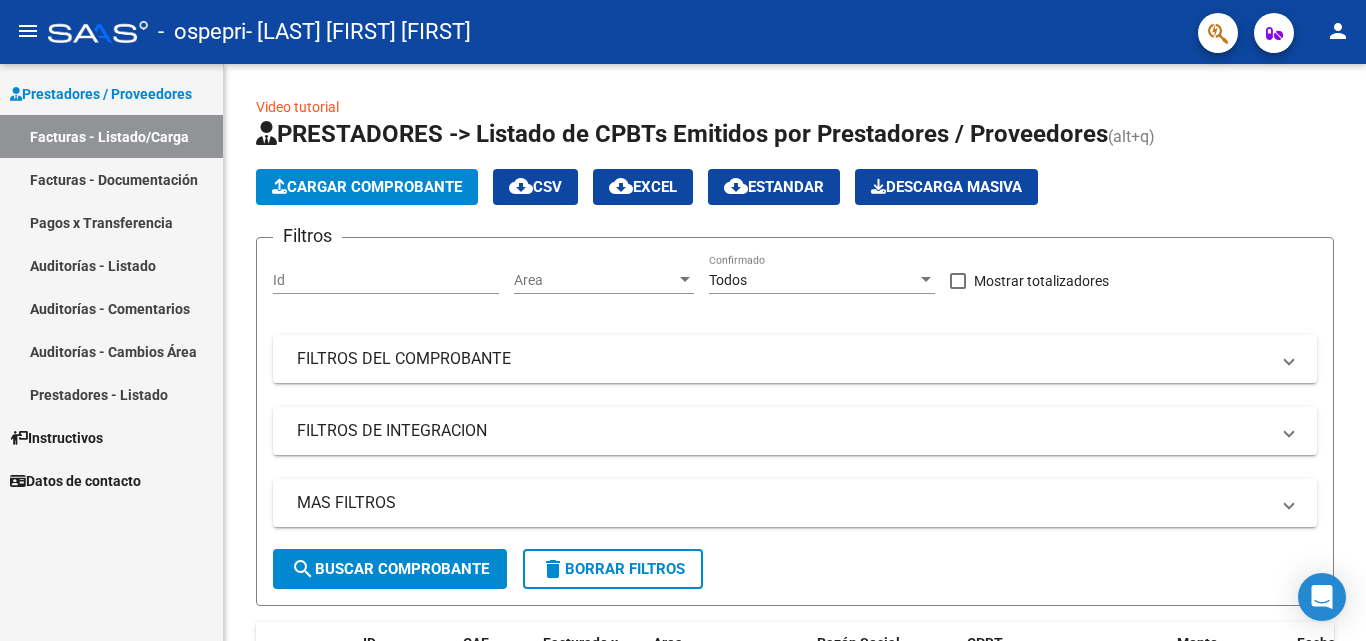 click on "Facturas - Documentación" at bounding box center [111, 179] 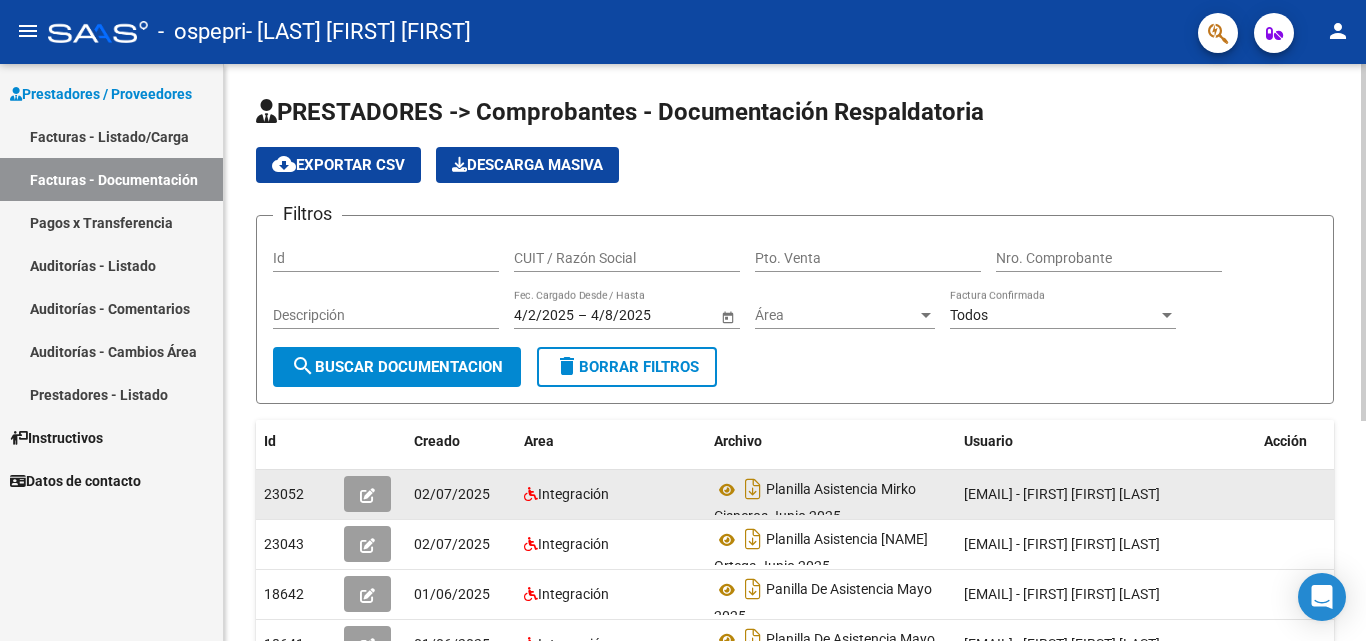 scroll, scrollTop: 4, scrollLeft: 0, axis: vertical 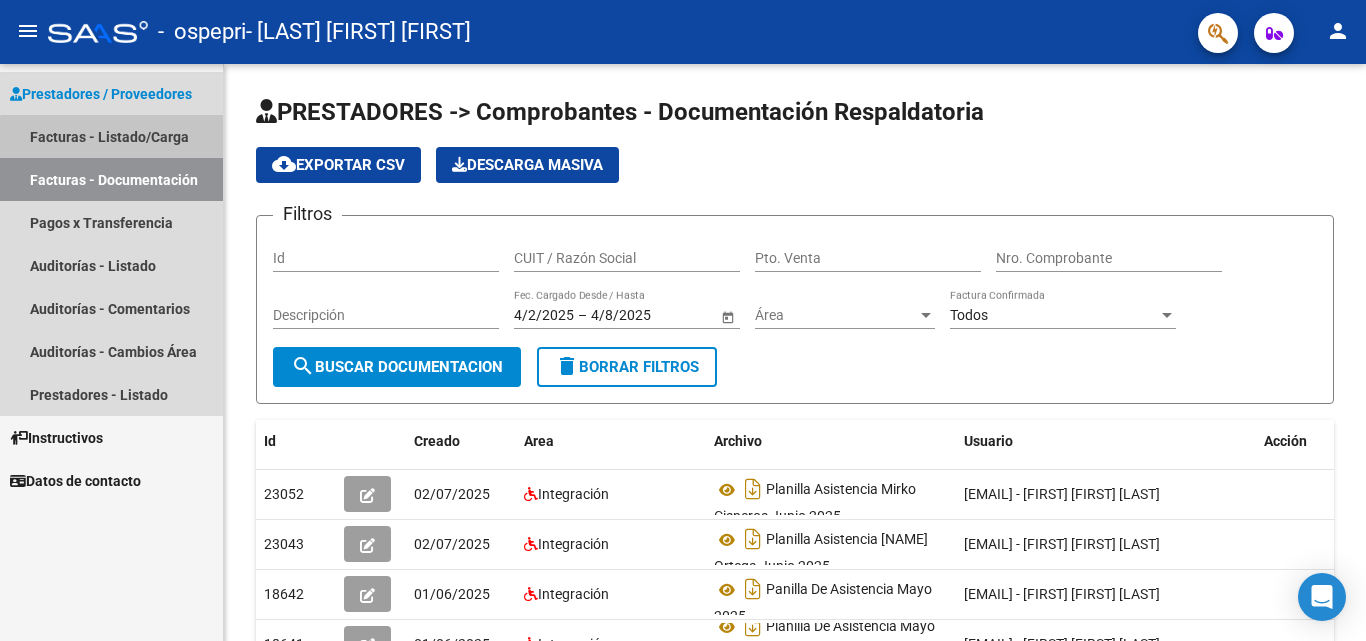click on "Facturas - Listado/Carga" at bounding box center [111, 136] 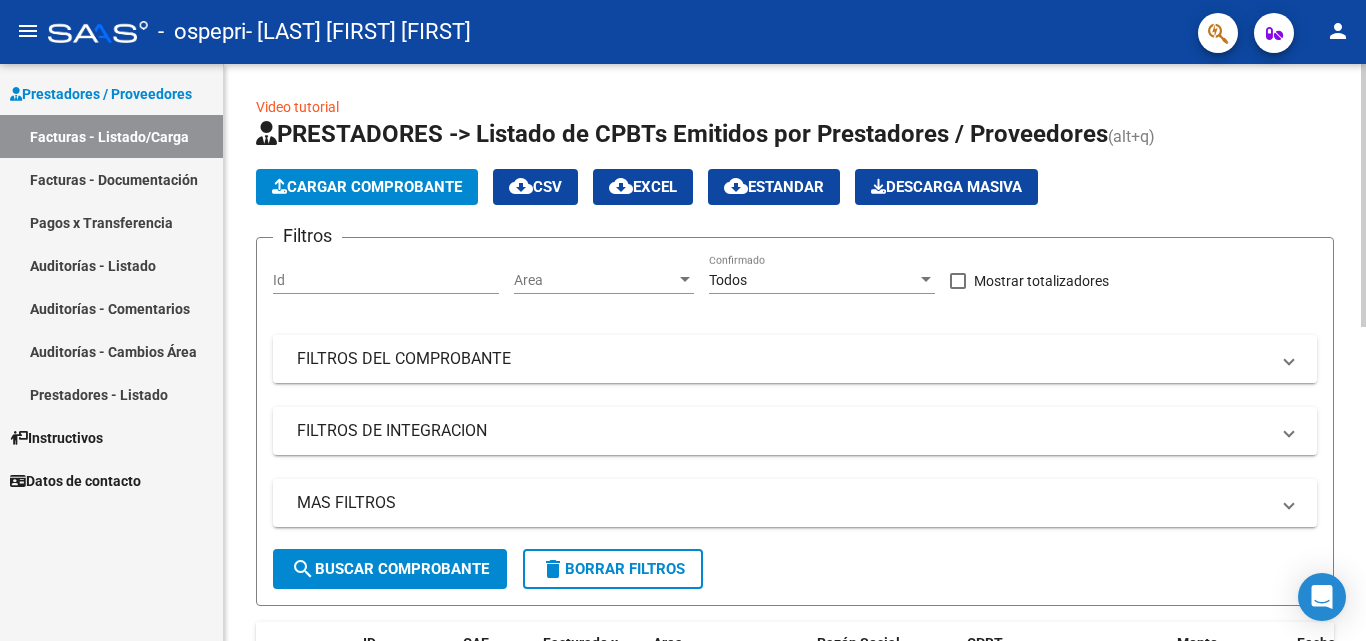 click at bounding box center (1289, 359) 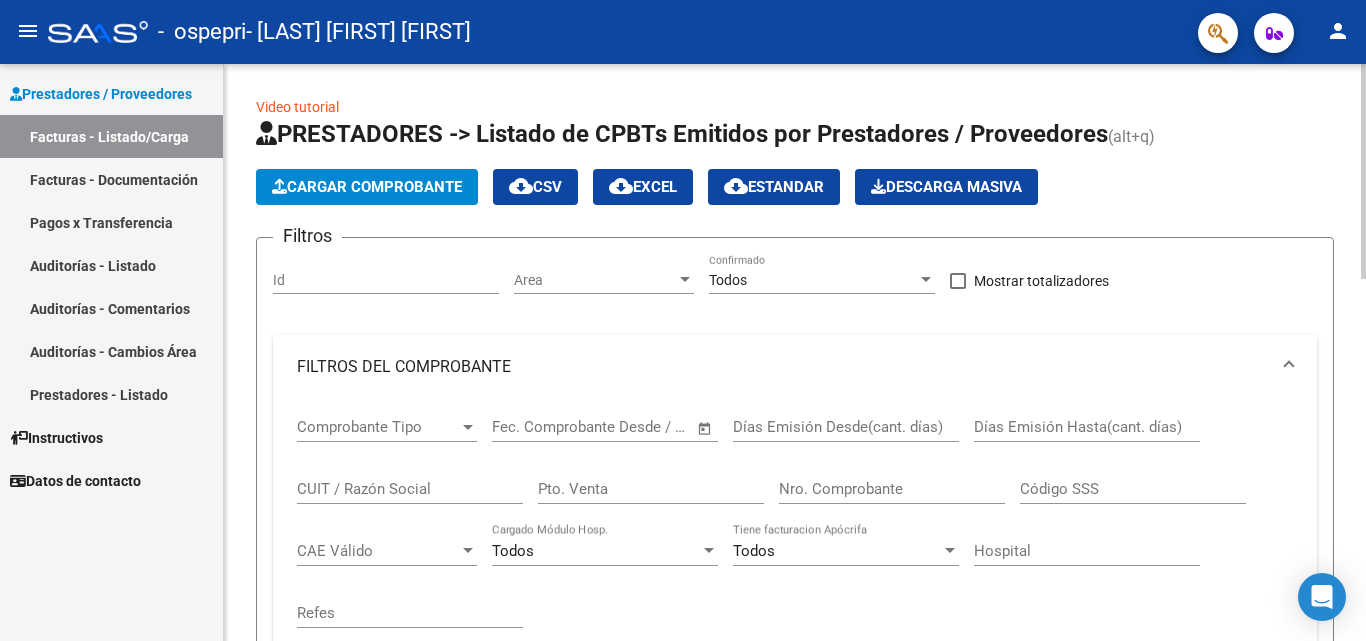click at bounding box center [1289, 367] 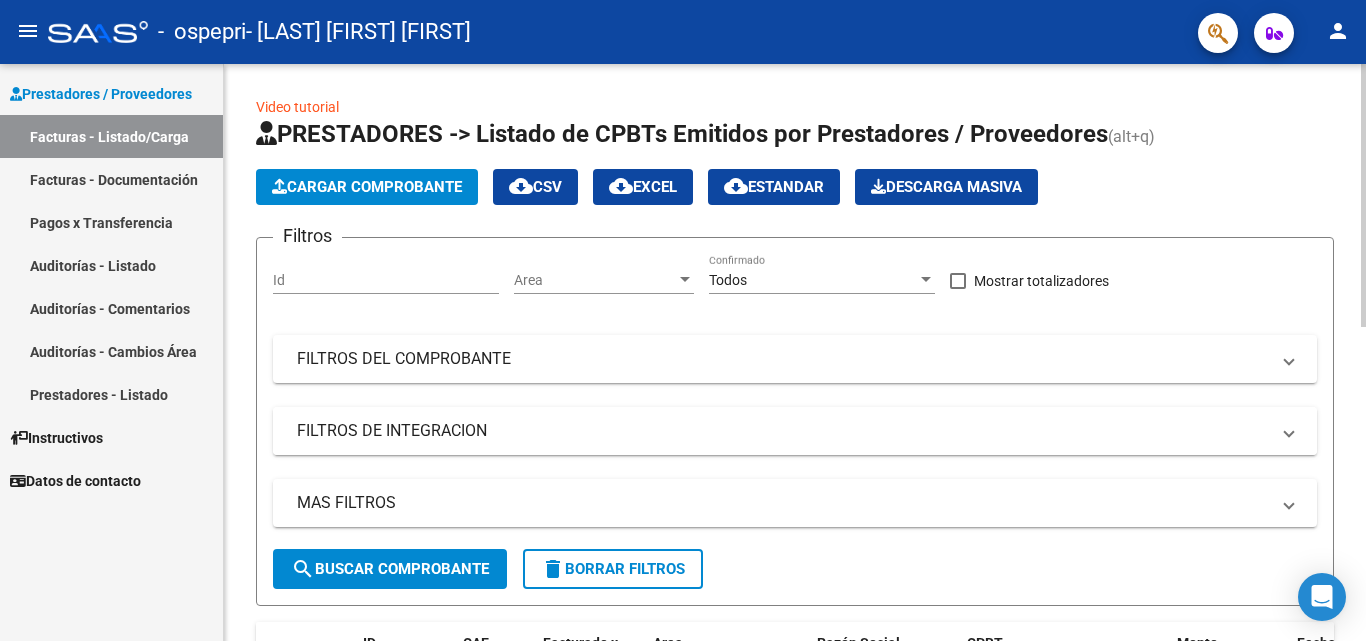 click on "FILTROS DE INTEGRACION" at bounding box center (783, 431) 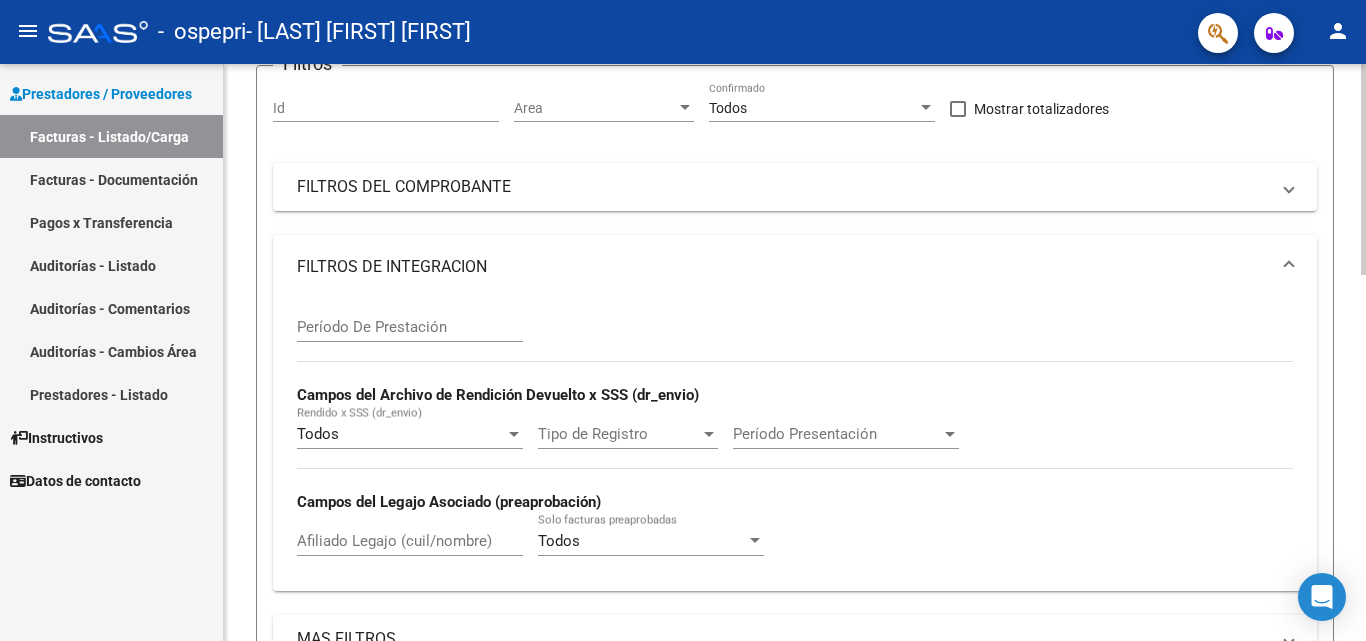 scroll, scrollTop: 200, scrollLeft: 0, axis: vertical 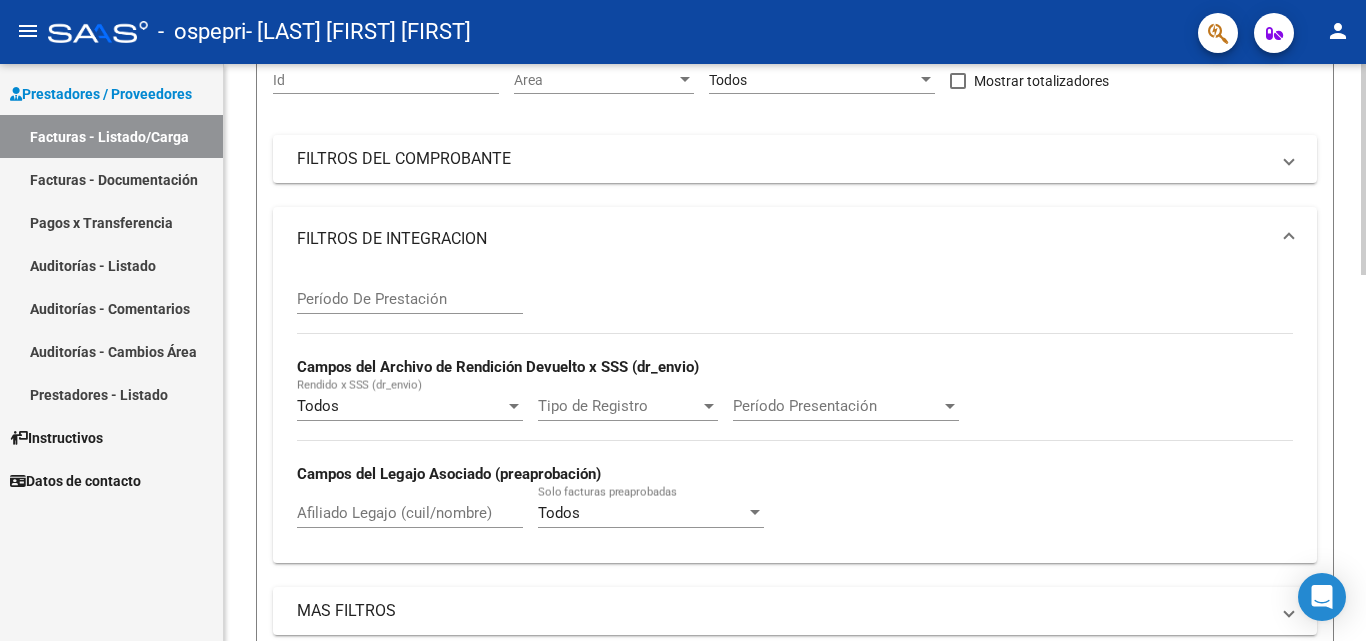 click on "Período De Prestación" at bounding box center [410, 299] 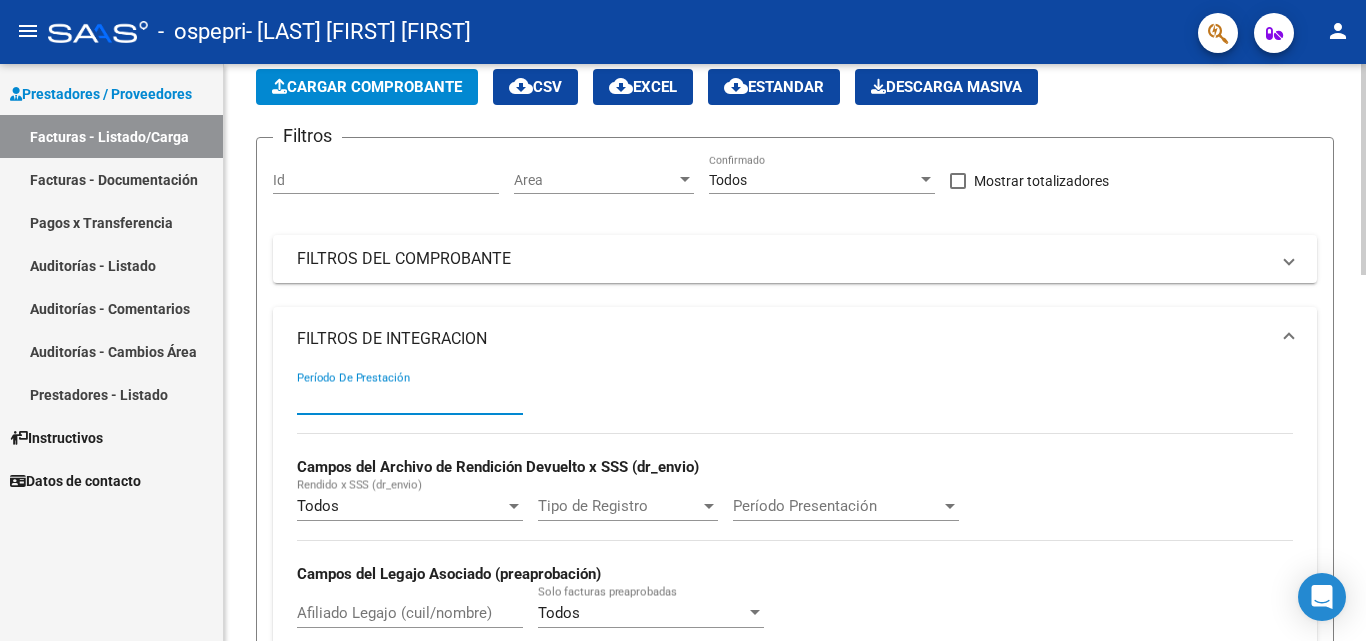 scroll, scrollTop: 0, scrollLeft: 0, axis: both 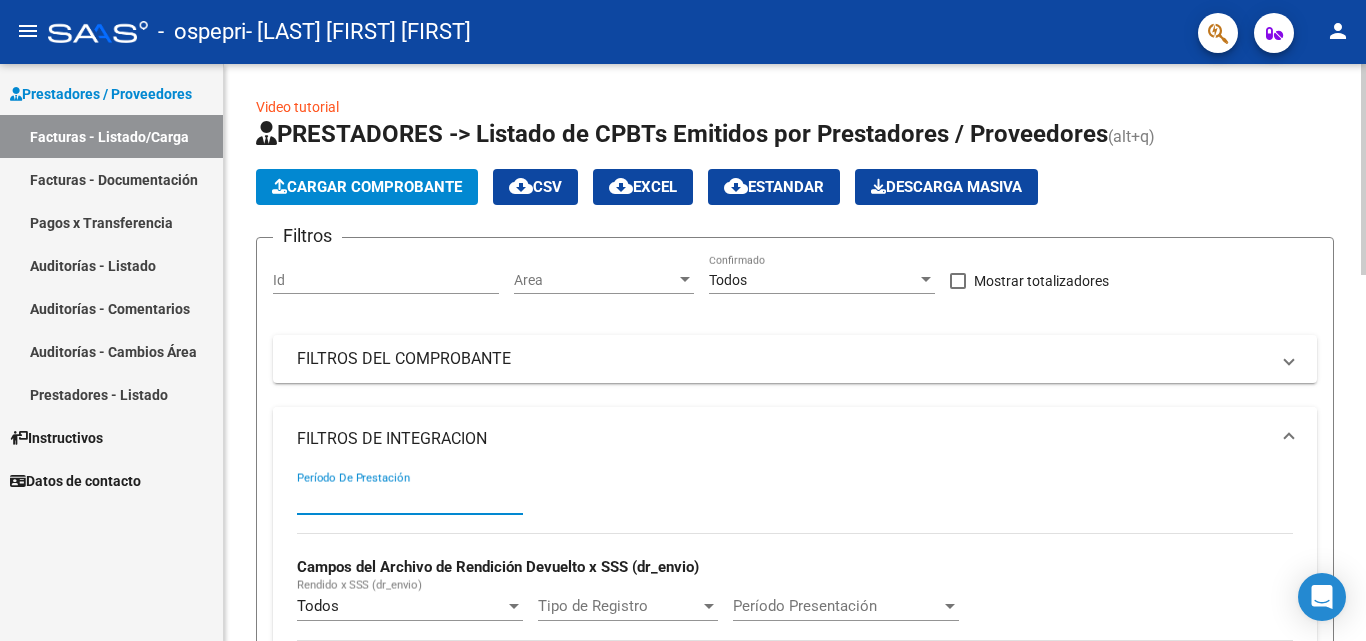 click on "FILTROS DE INTEGRACION" at bounding box center (791, 439) 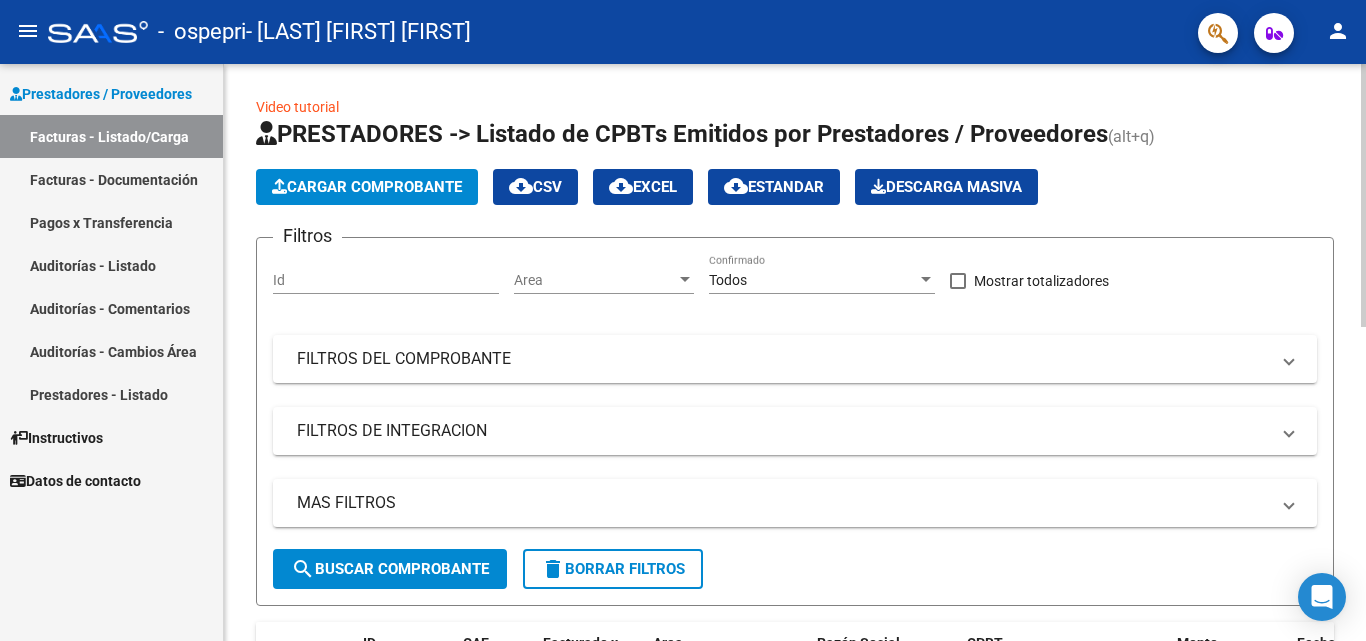 click at bounding box center (685, 279) 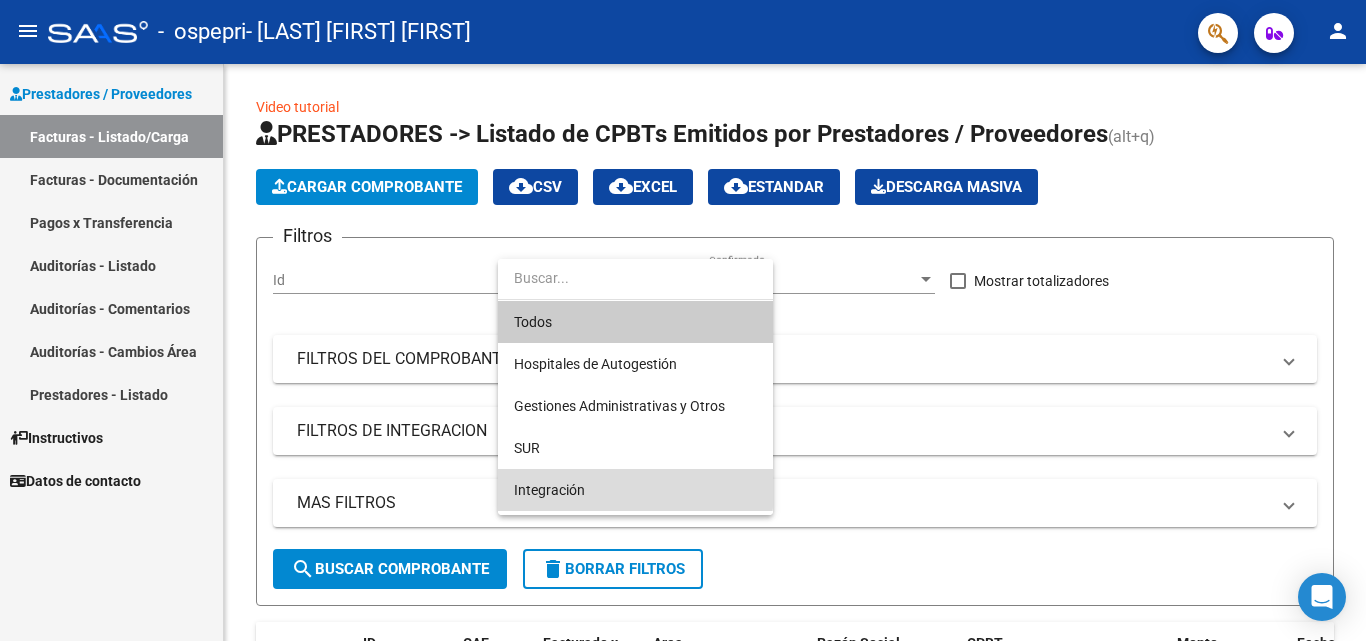 click on "Integración" at bounding box center (635, 490) 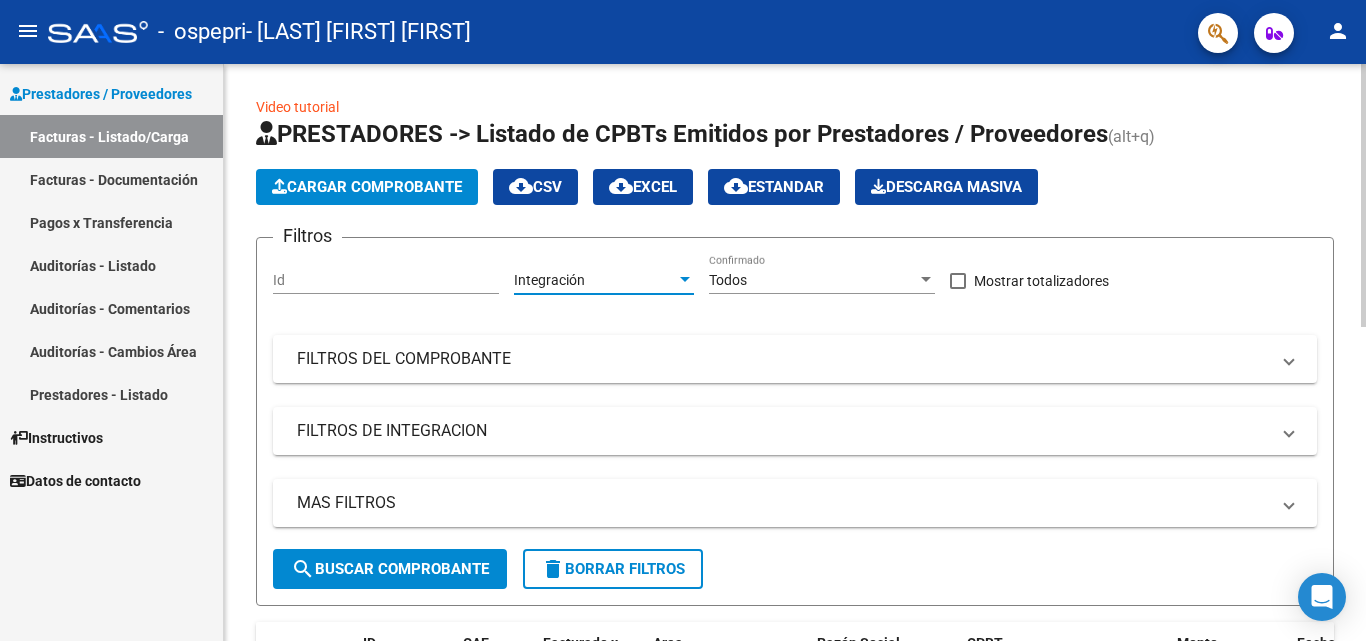 click on "Todos" at bounding box center [813, 280] 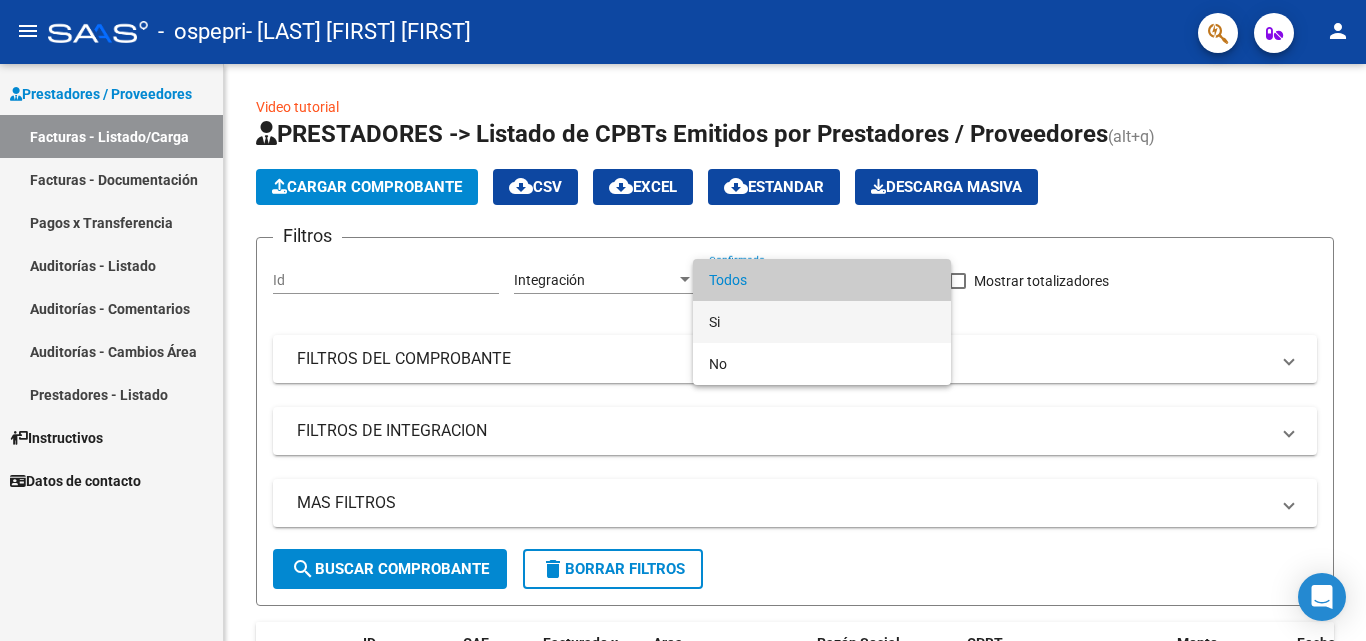 click on "Si" at bounding box center [822, 322] 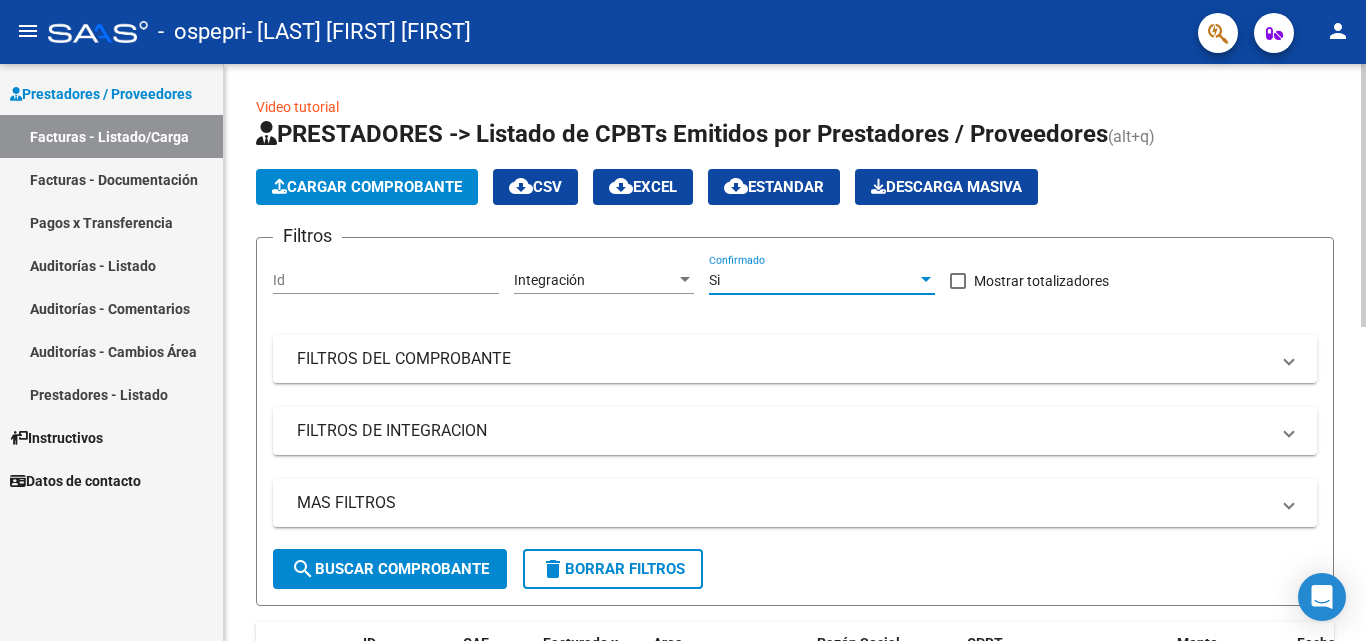 click on "Mostrar totalizadores" 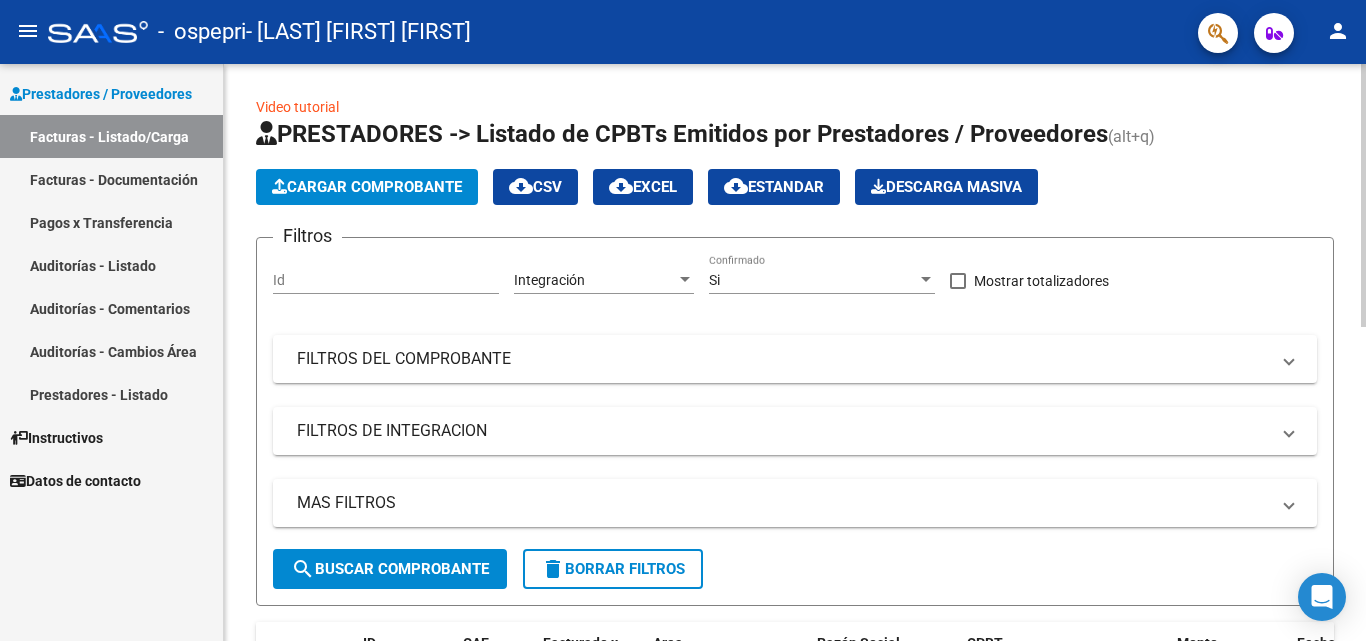 click at bounding box center [958, 281] 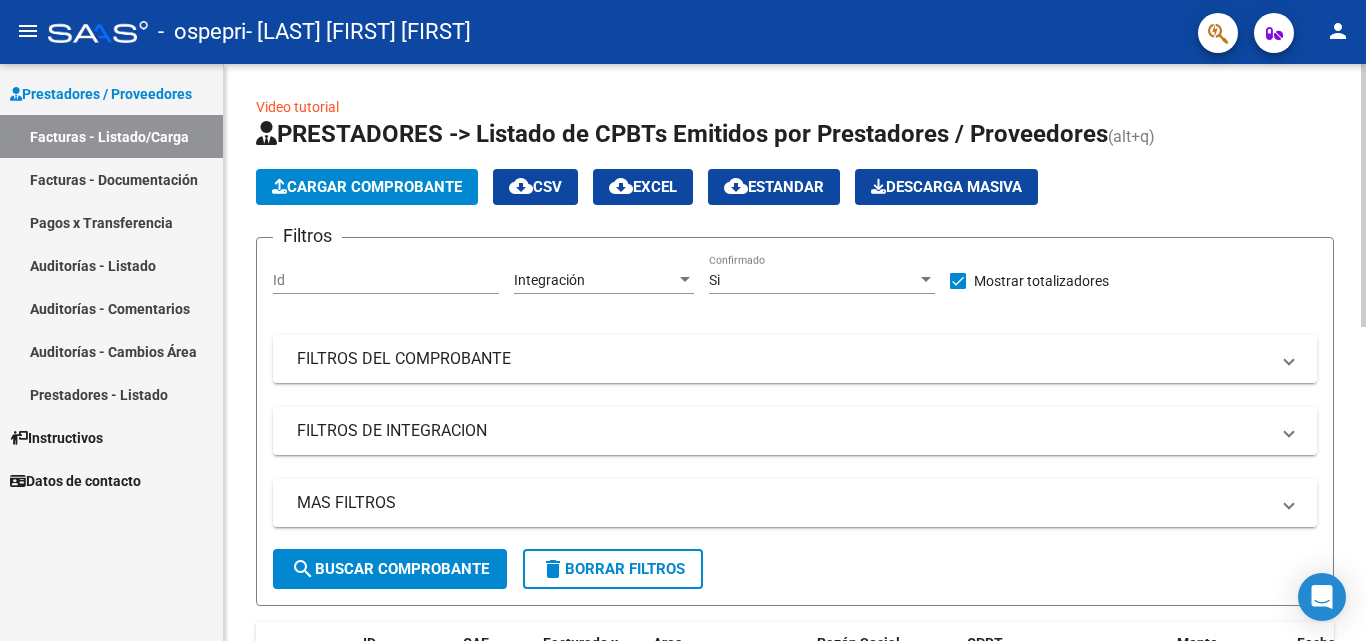 click at bounding box center (958, 281) 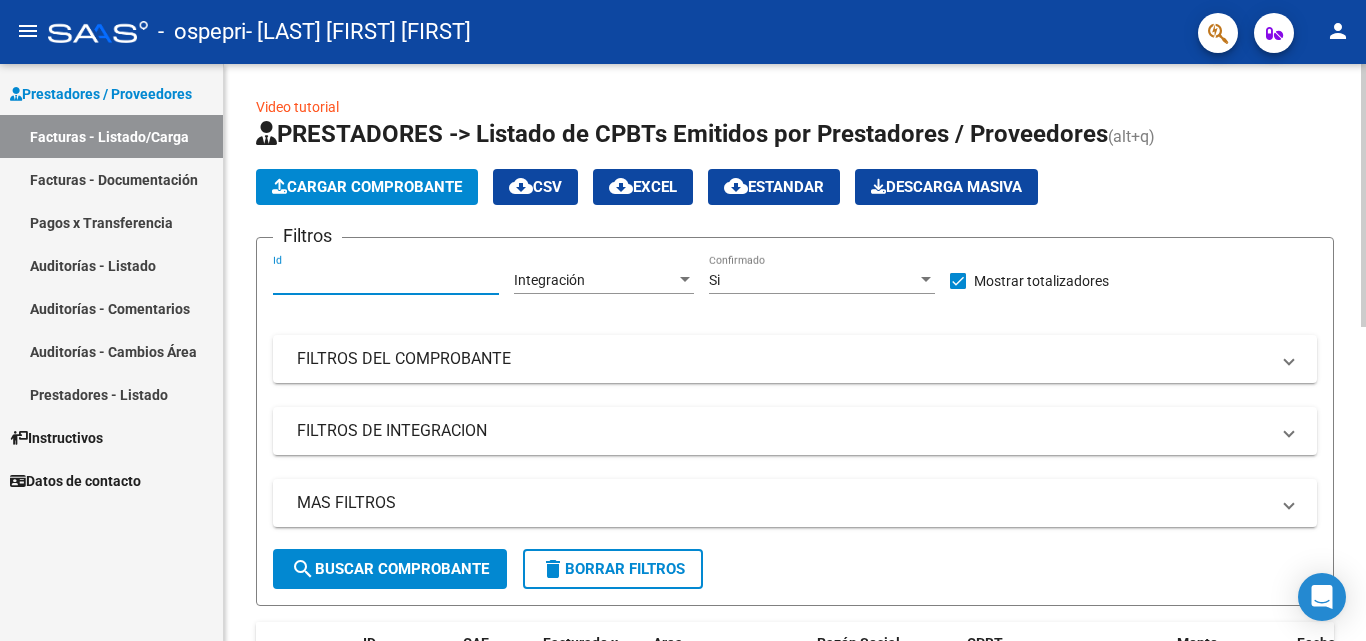 click at bounding box center (958, 281) 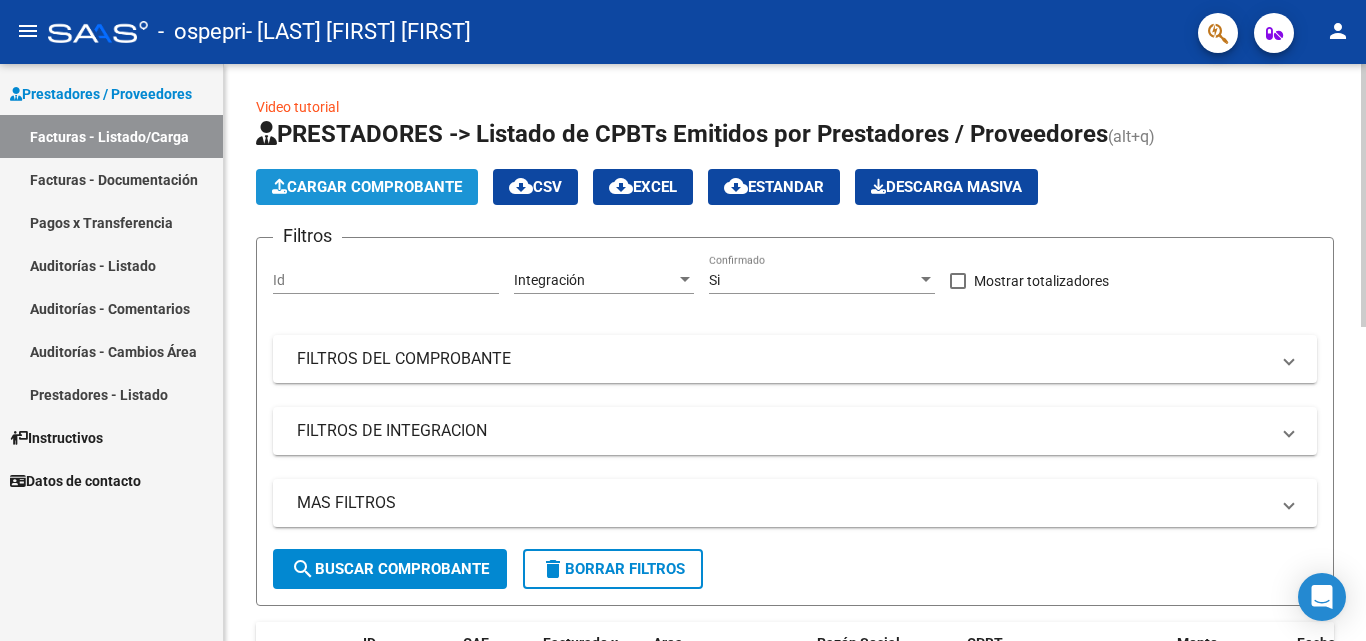 click on "Cargar Comprobante" 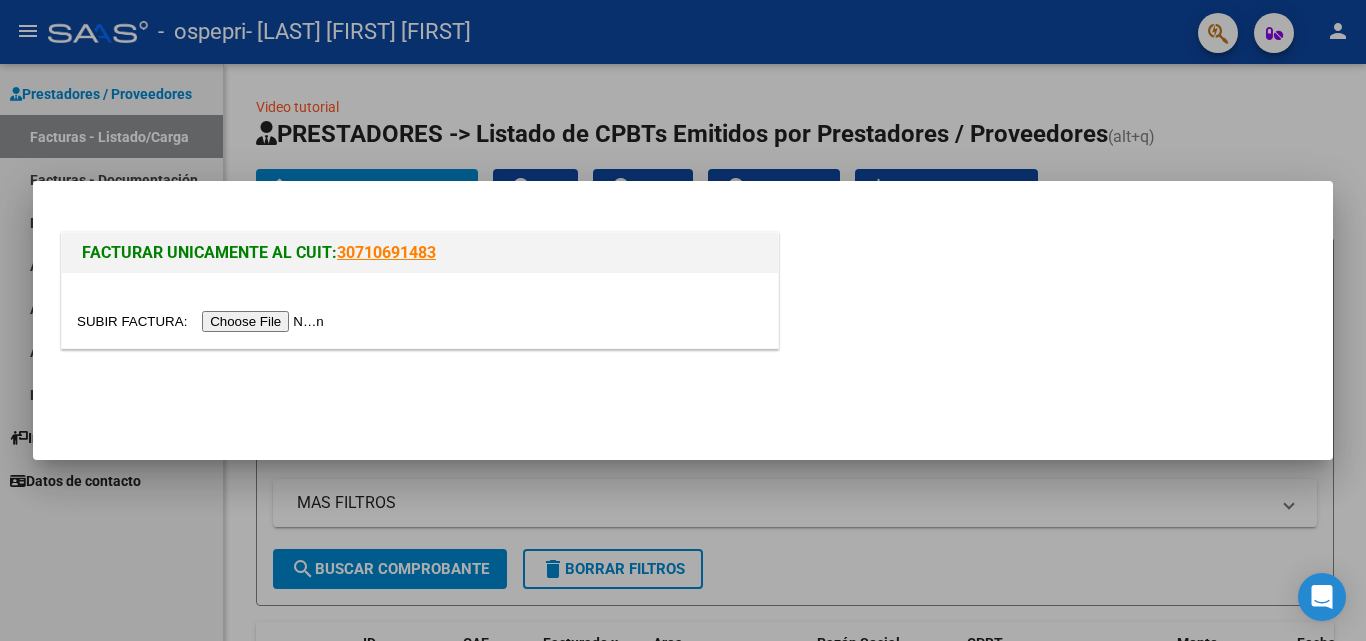 click at bounding box center (203, 321) 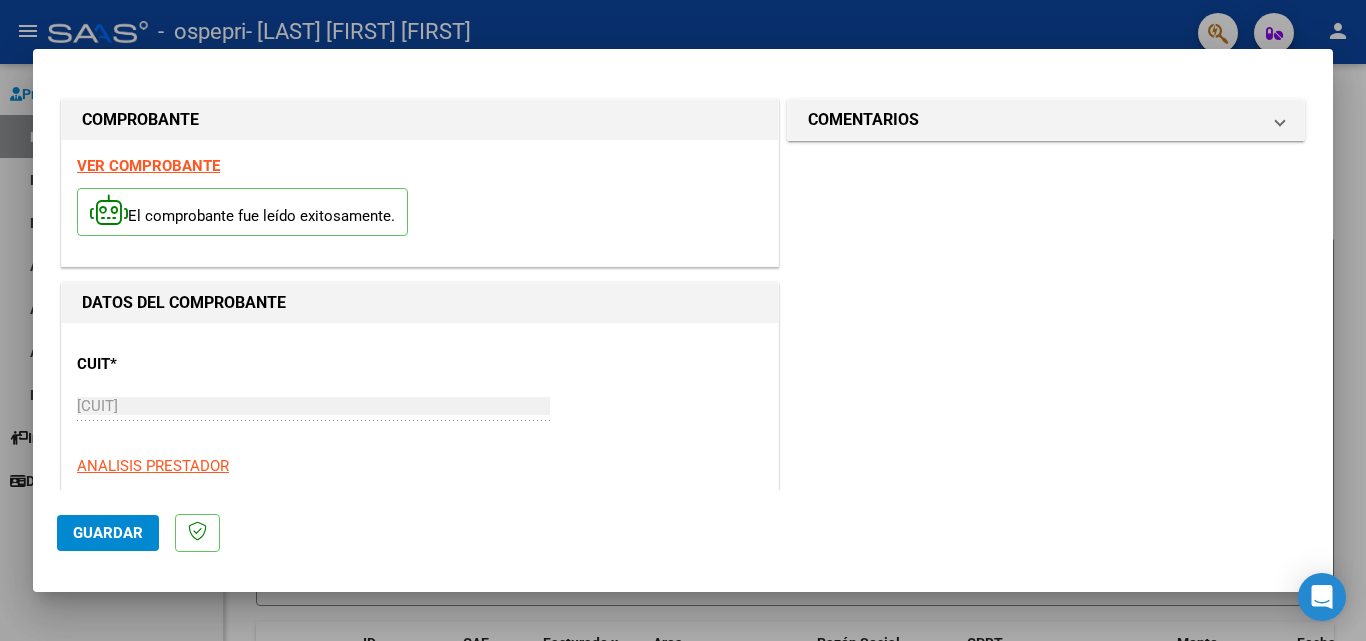 click on "CUIT * [CUIT] Ingresar CUIT ANALISIS PRESTADOR Area destinado * Integración Seleccionar Area Luego de guardar debe preaprobar la factura asociandola a un legajo de integración y subir la documentación respaldatoria (planilla de asistencia o ddjj para período de aislamiento) Período de Prestación (Ej: 202305 para Mayo 2023 Ingrese el Período de Prestación como indica el ejemplo Comprobante Tipo * Factura C Seleccionar Tipo Punto de Venta * 2 Ingresar el Nro. Número * 235 Ingresar el Nro. Monto * $ 369.184,78 Ingresar el monto Fecha del Cpbt. * 2025-08-04 Ingresar la fecha CAE / CAEA (no ingrese CAI) [CAE] Ingresar el CAE o CAEA (no ingrese CAI) Fecha de Vencimiento Ingresar la fecha Ref. Externa Ingresar la ref. N° Liquidación Ingresar el N° Liquidación" at bounding box center (420, 1056) 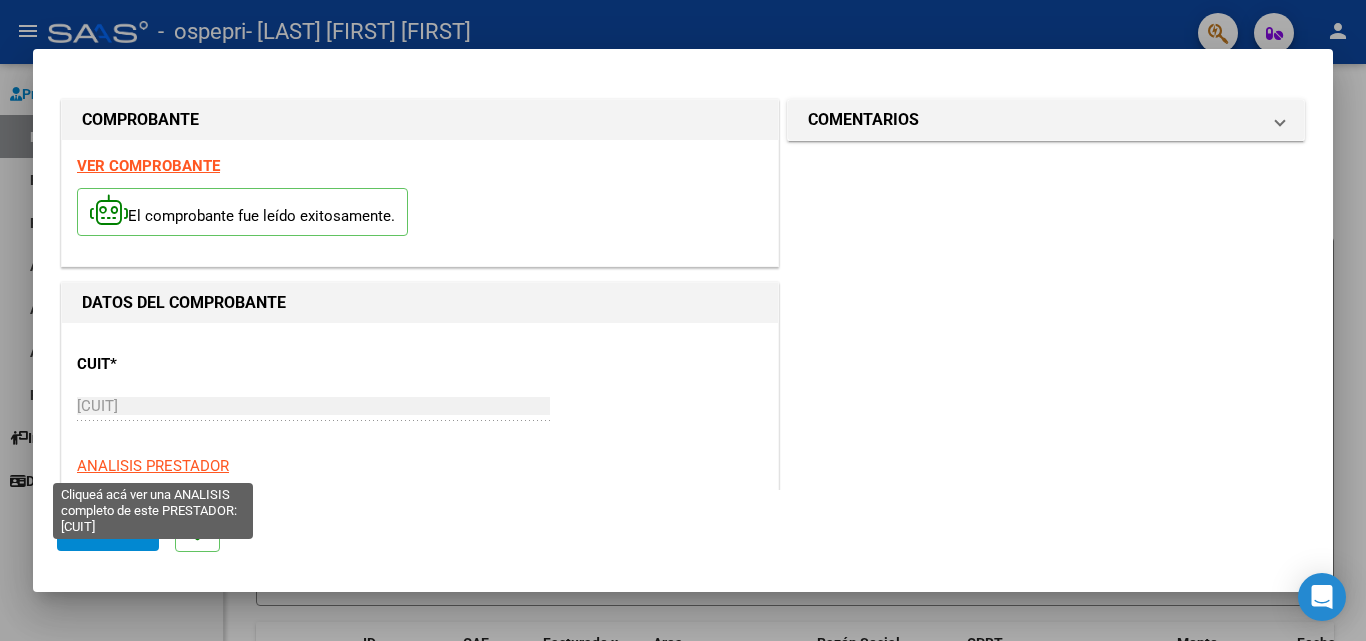 click on "ANALISIS PRESTADOR" at bounding box center [153, 466] 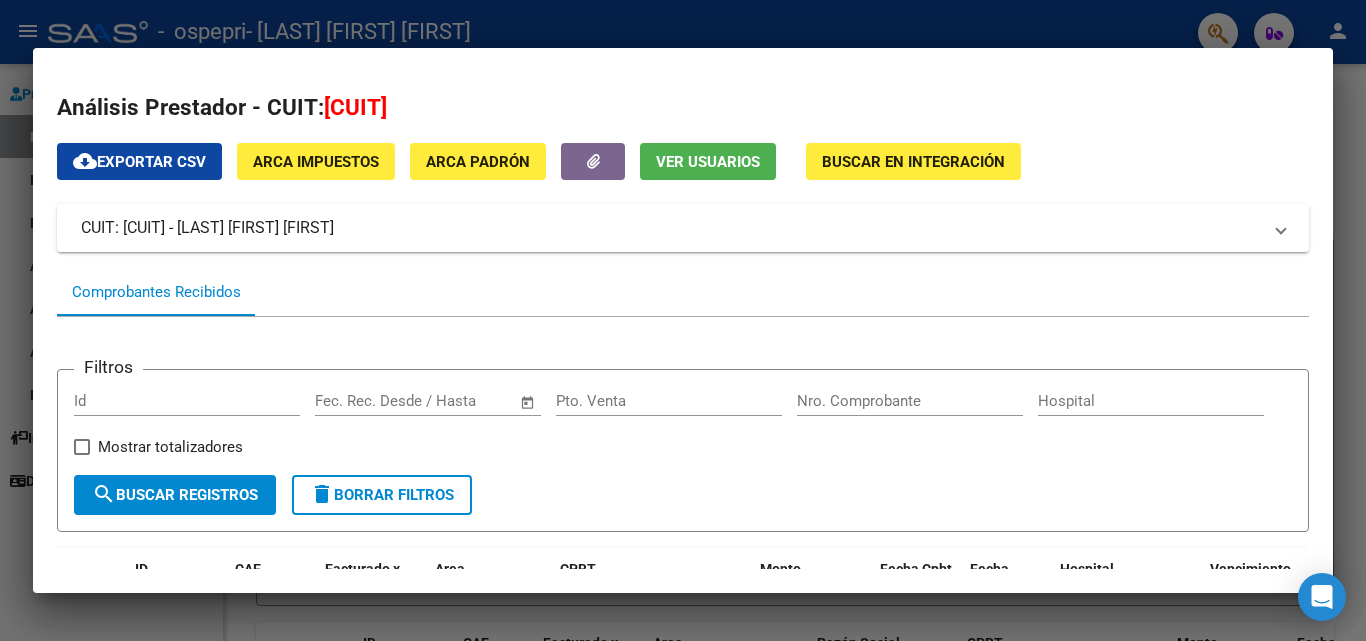click at bounding box center (683, 320) 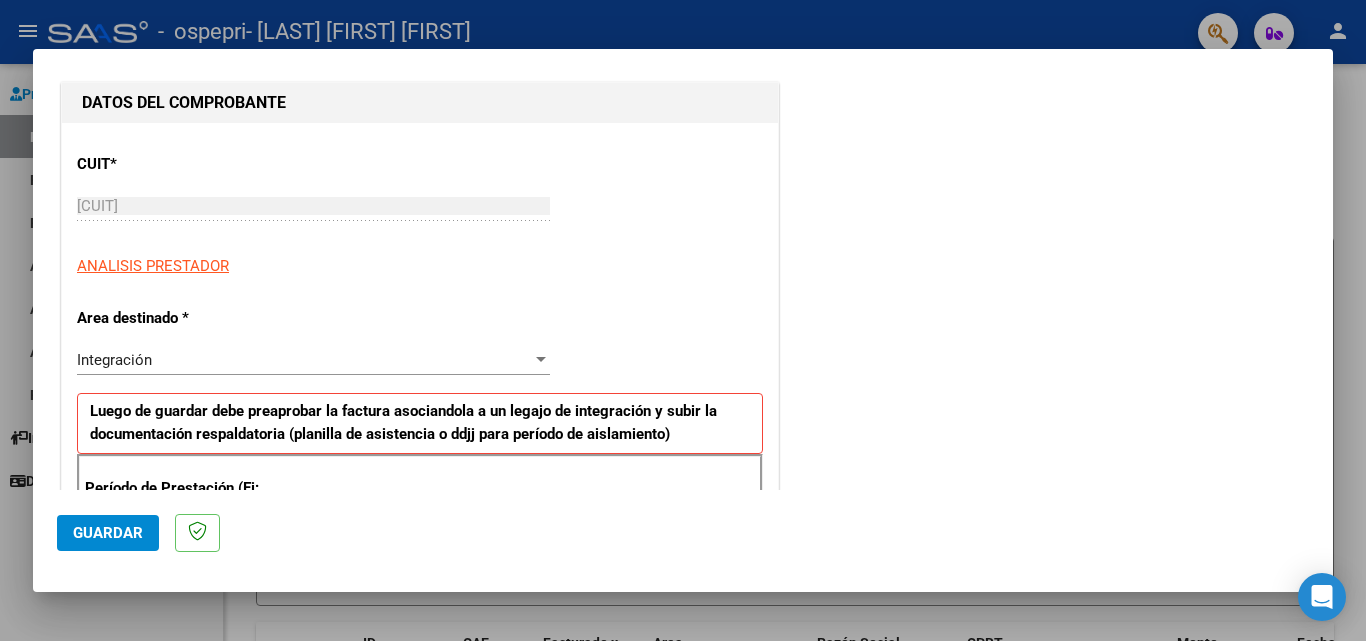 scroll, scrollTop: 300, scrollLeft: 0, axis: vertical 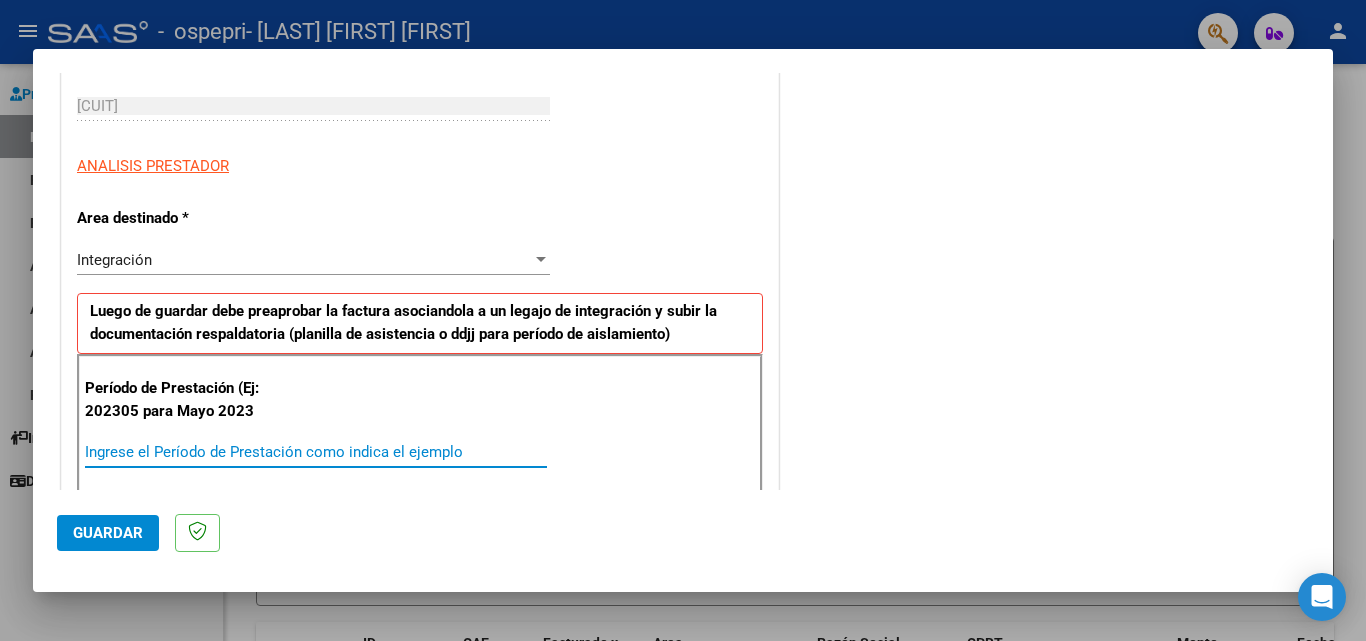 click on "Ingrese el Período de Prestación como indica el ejemplo" at bounding box center (316, 452) 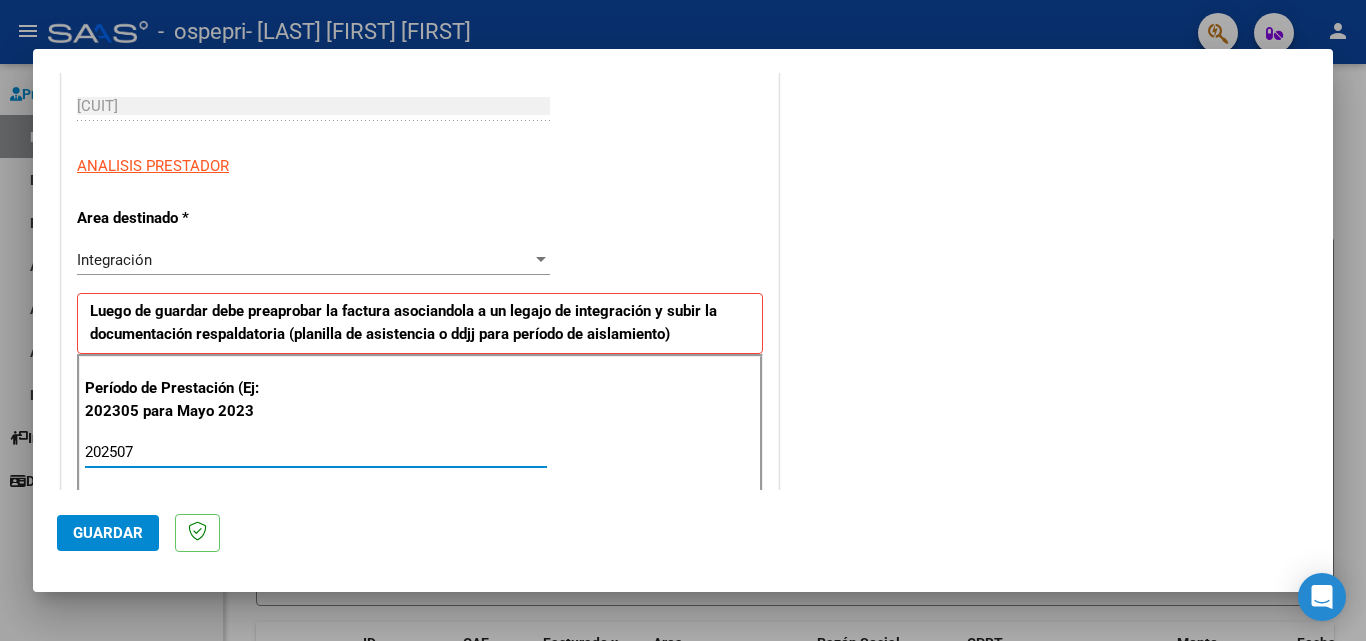 type on "202507" 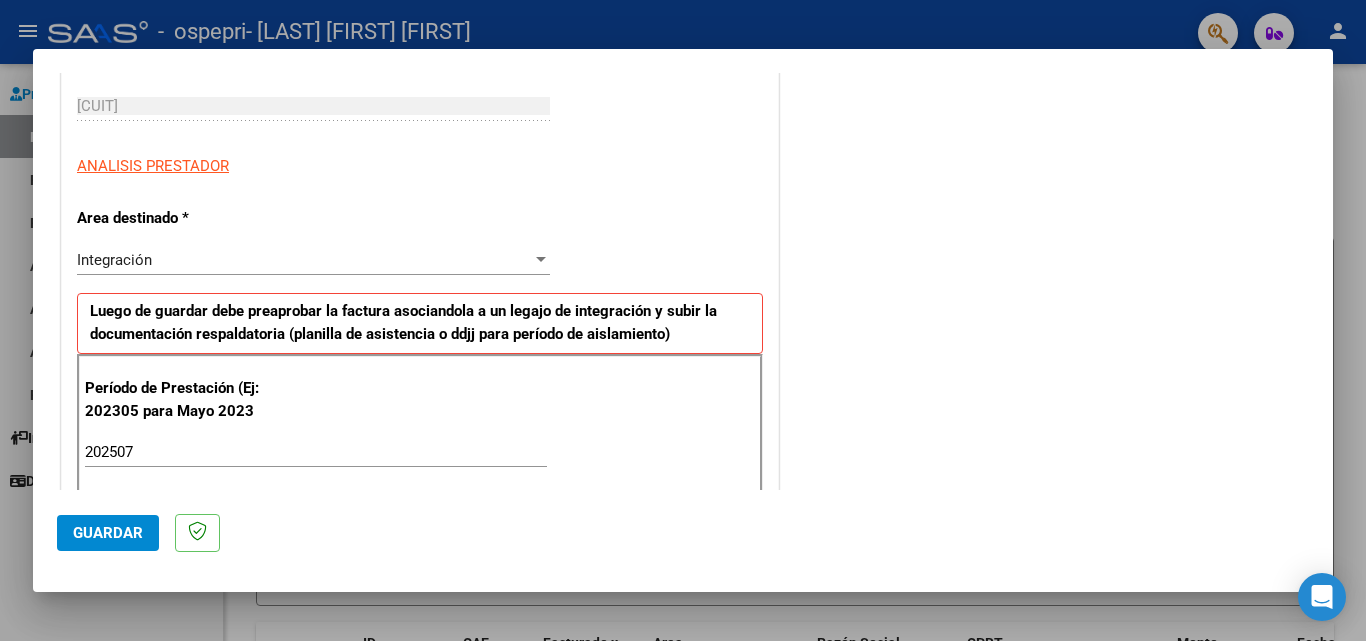 scroll, scrollTop: 500, scrollLeft: 0, axis: vertical 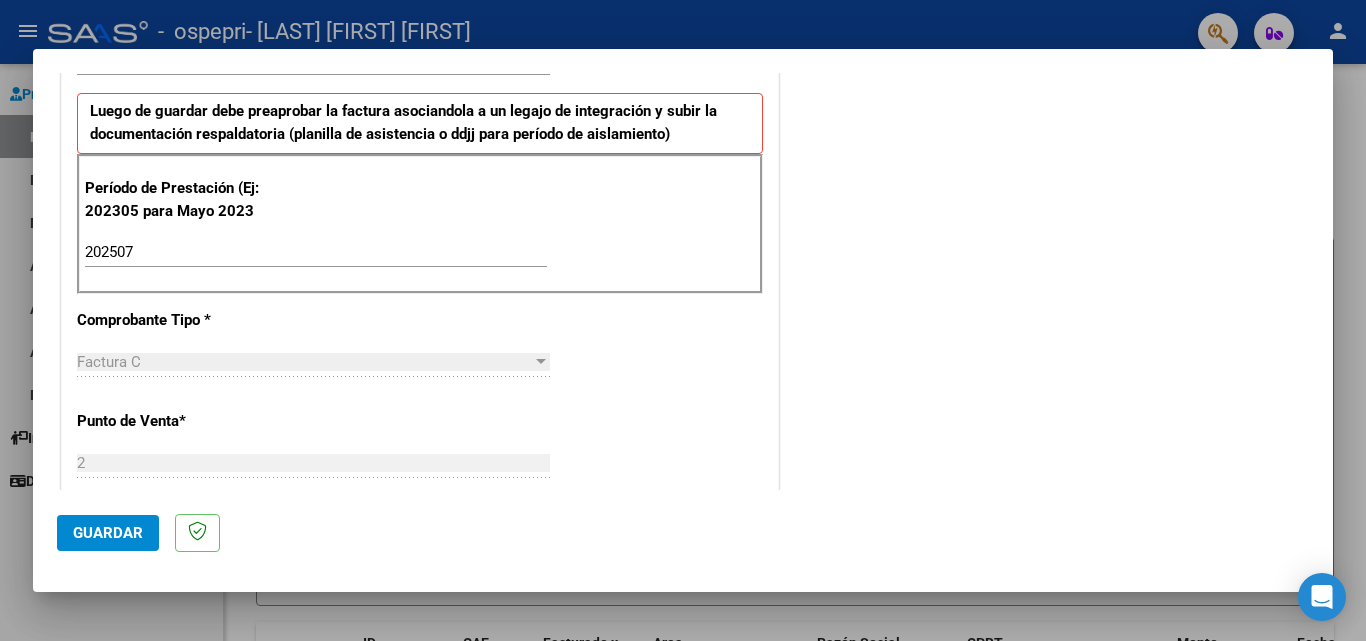 click on "Factura C" at bounding box center [304, 362] 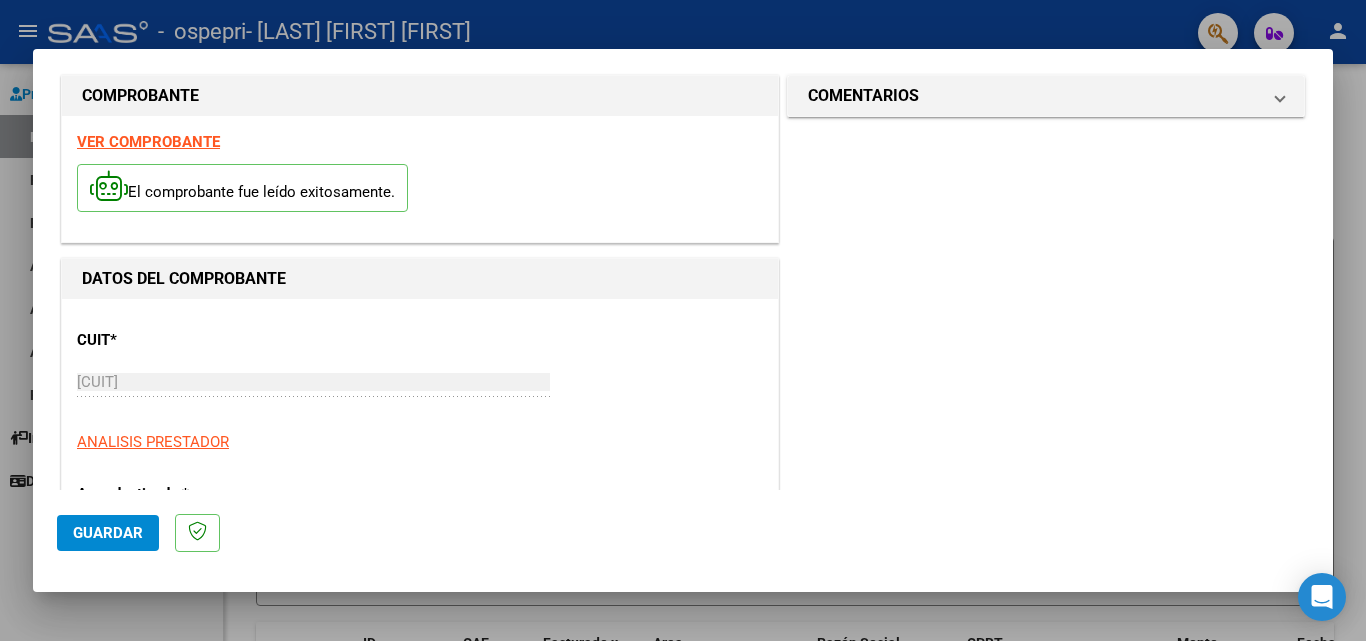 scroll, scrollTop: 0, scrollLeft: 0, axis: both 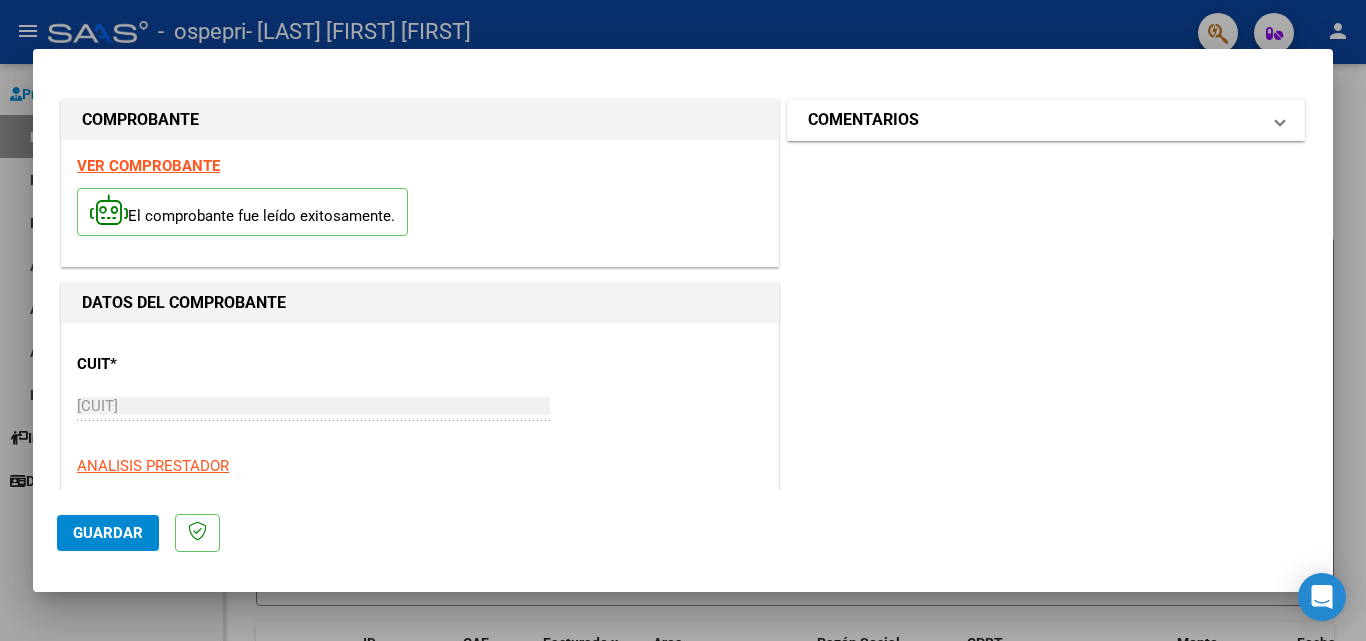 click on "COMENTARIOS" at bounding box center [1034, 120] 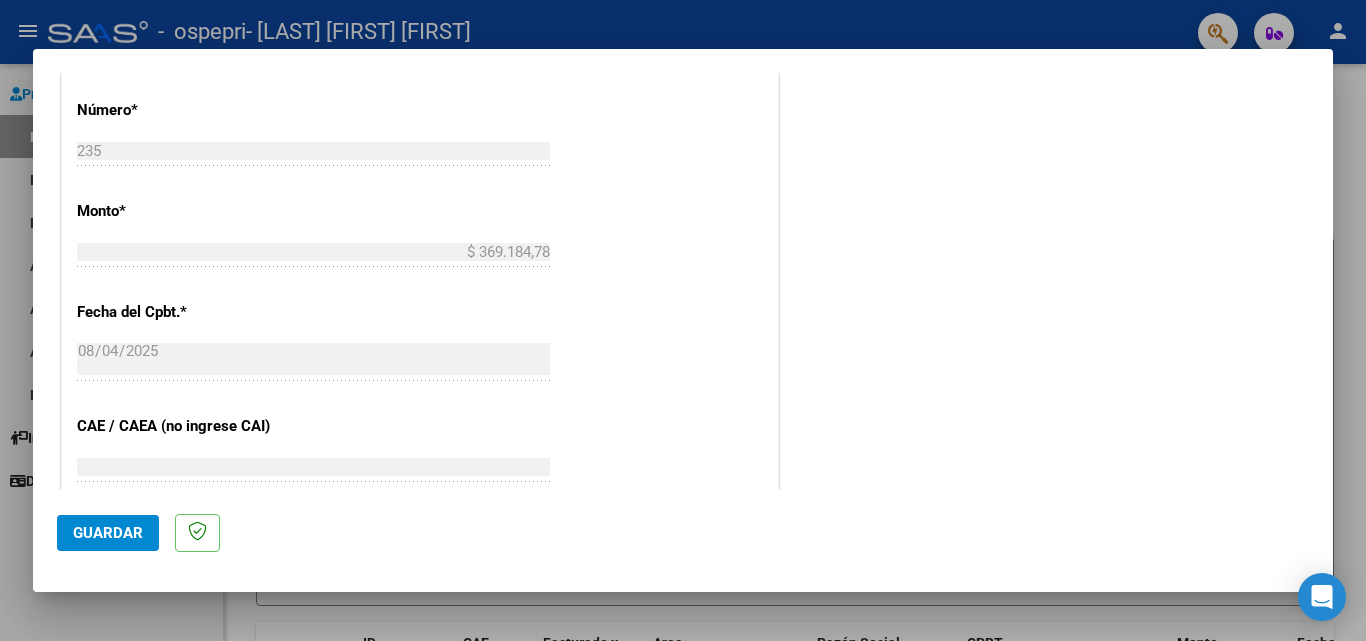 scroll, scrollTop: 1100, scrollLeft: 0, axis: vertical 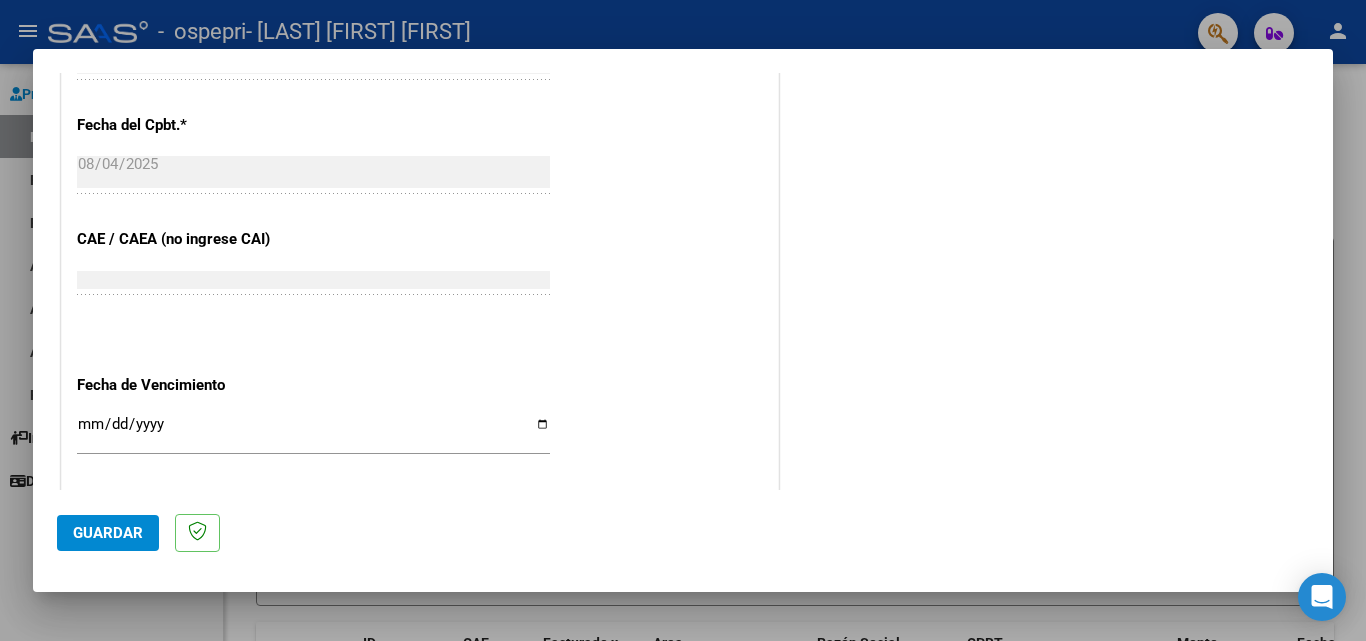 click on "Guardar" 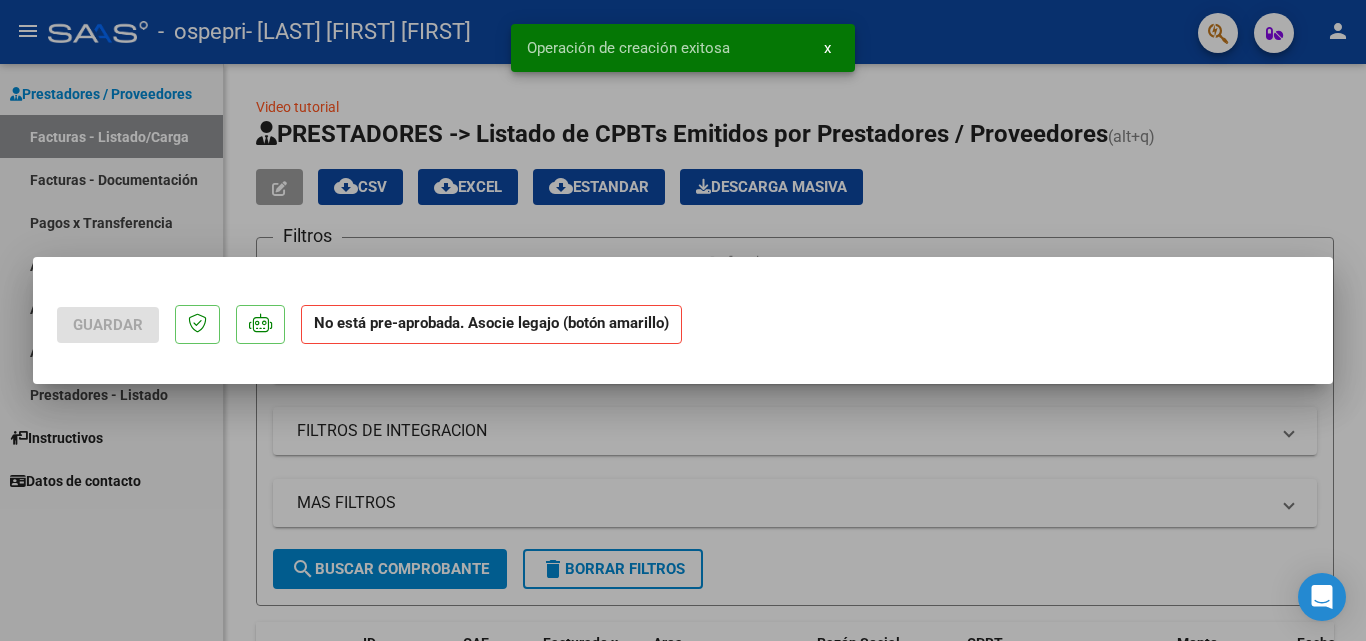 scroll, scrollTop: 0, scrollLeft: 0, axis: both 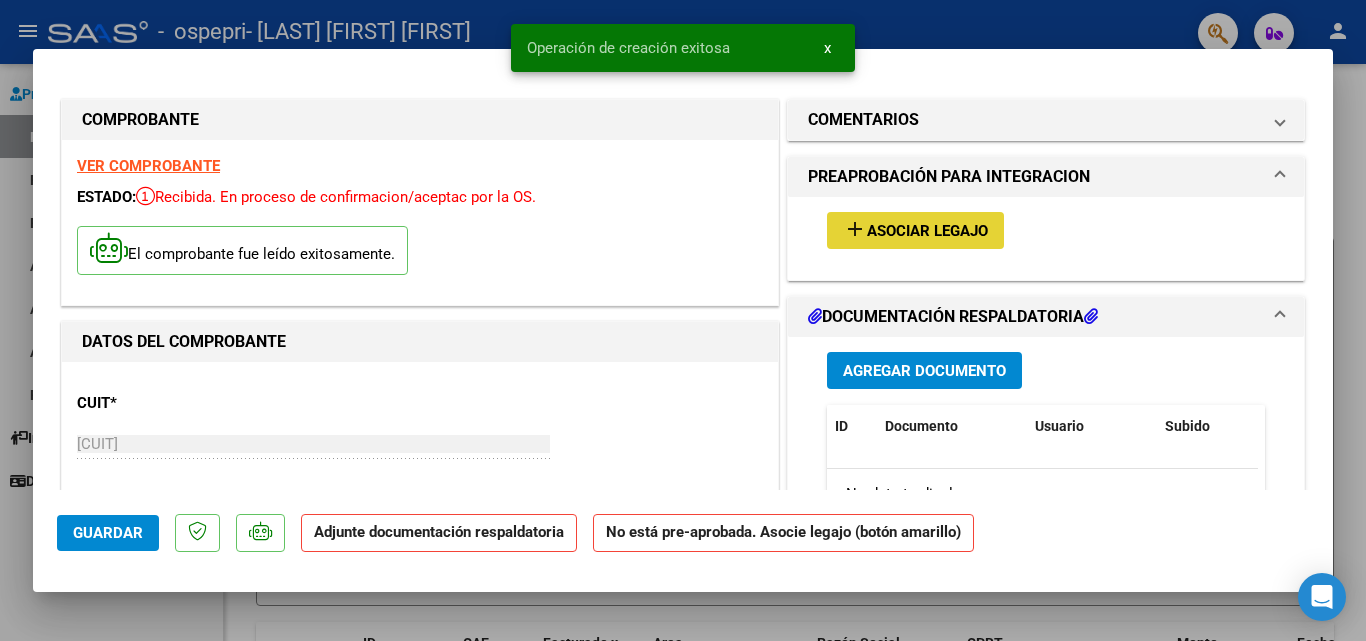 click on "Asociar Legajo" at bounding box center [927, 231] 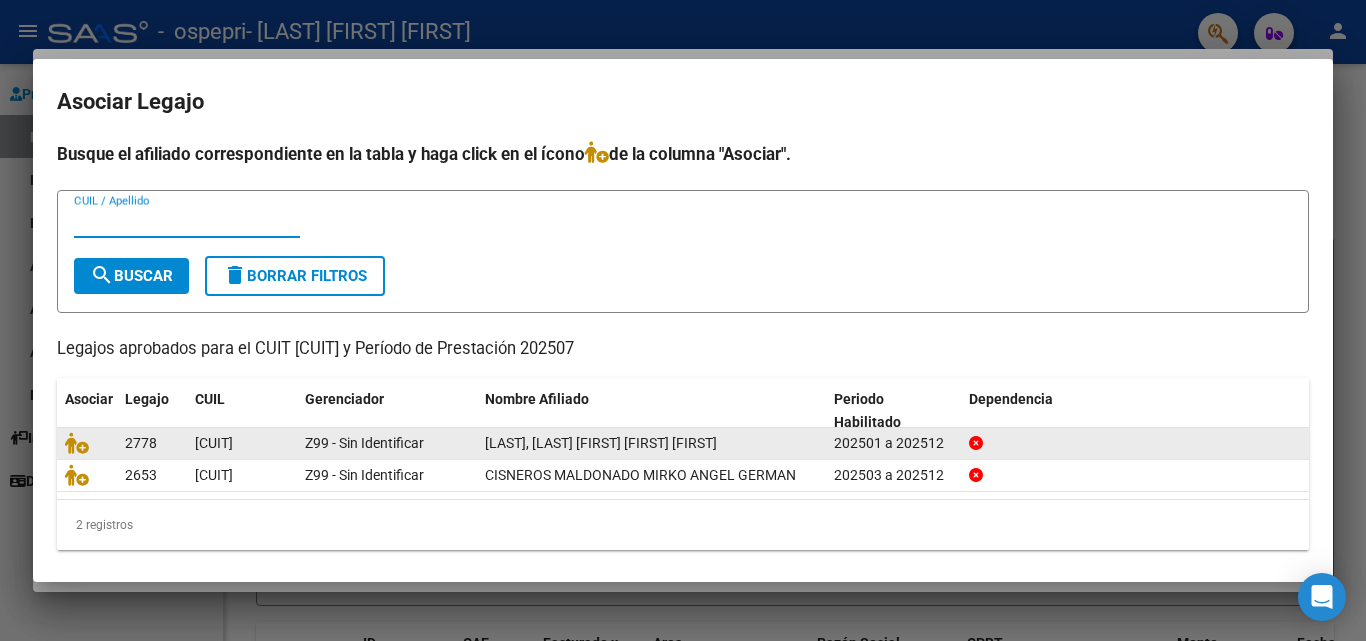scroll, scrollTop: 10, scrollLeft: 0, axis: vertical 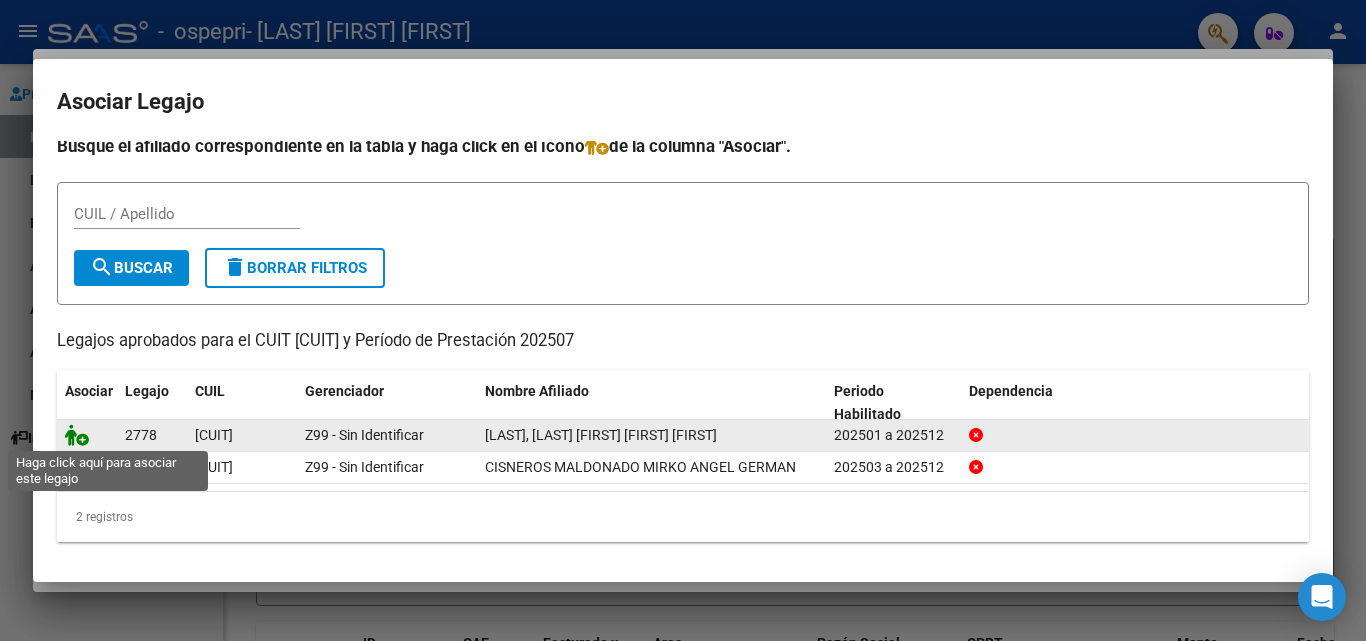 click 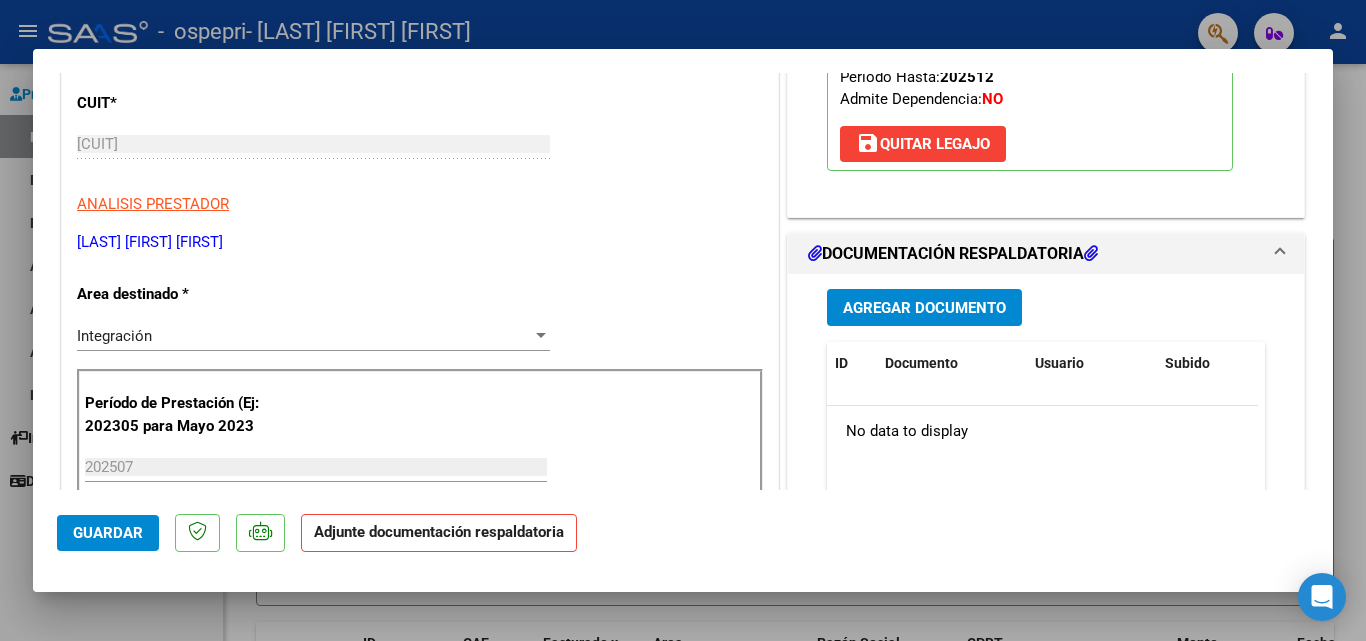 scroll, scrollTop: 400, scrollLeft: 0, axis: vertical 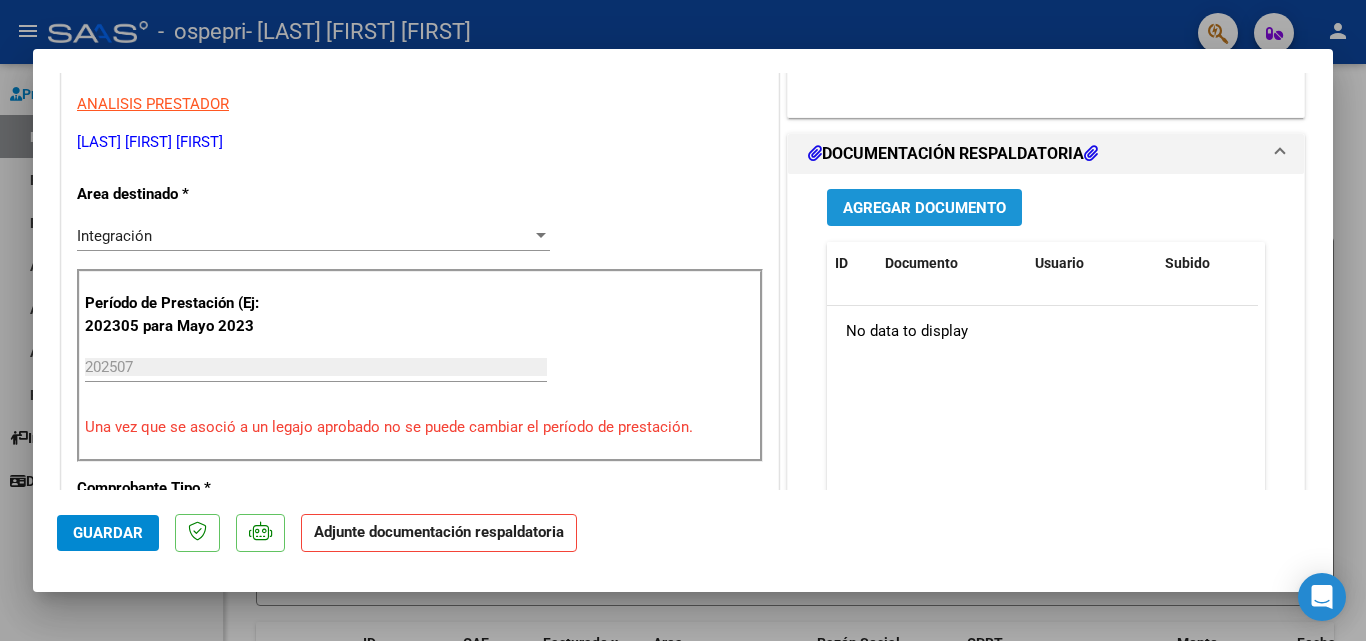 click on "Agregar Documento" at bounding box center (924, 208) 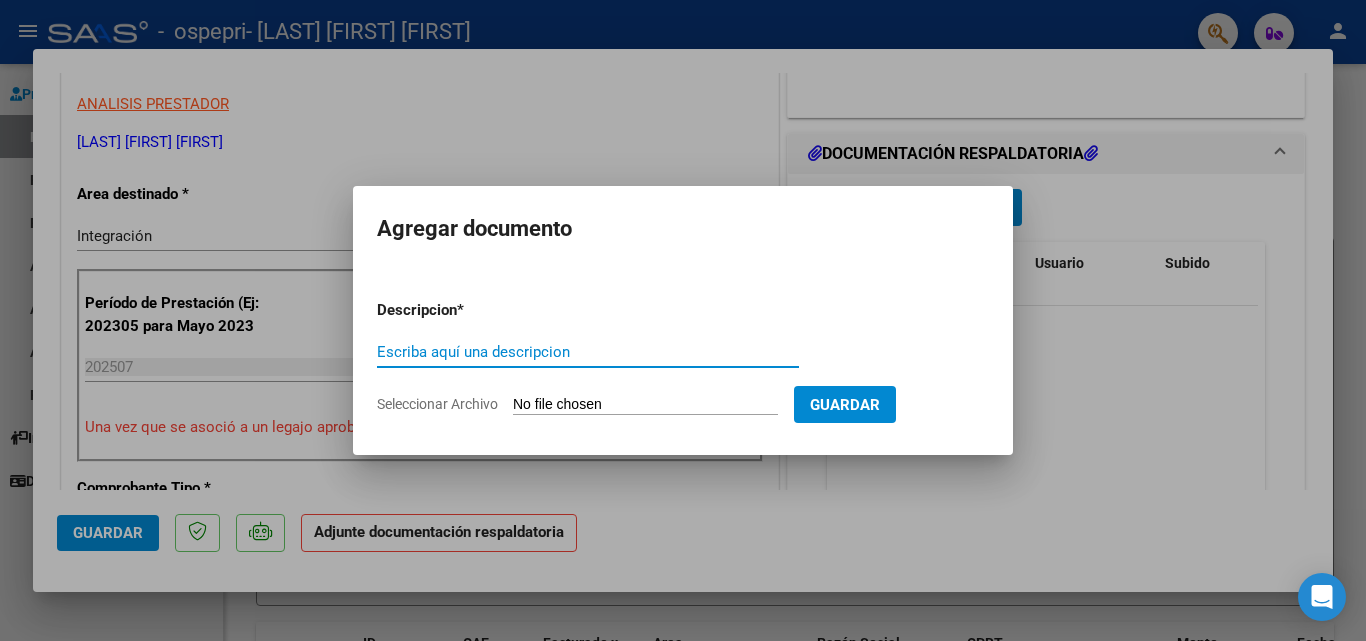 click on "Escriba aquí una descripcion" at bounding box center [588, 352] 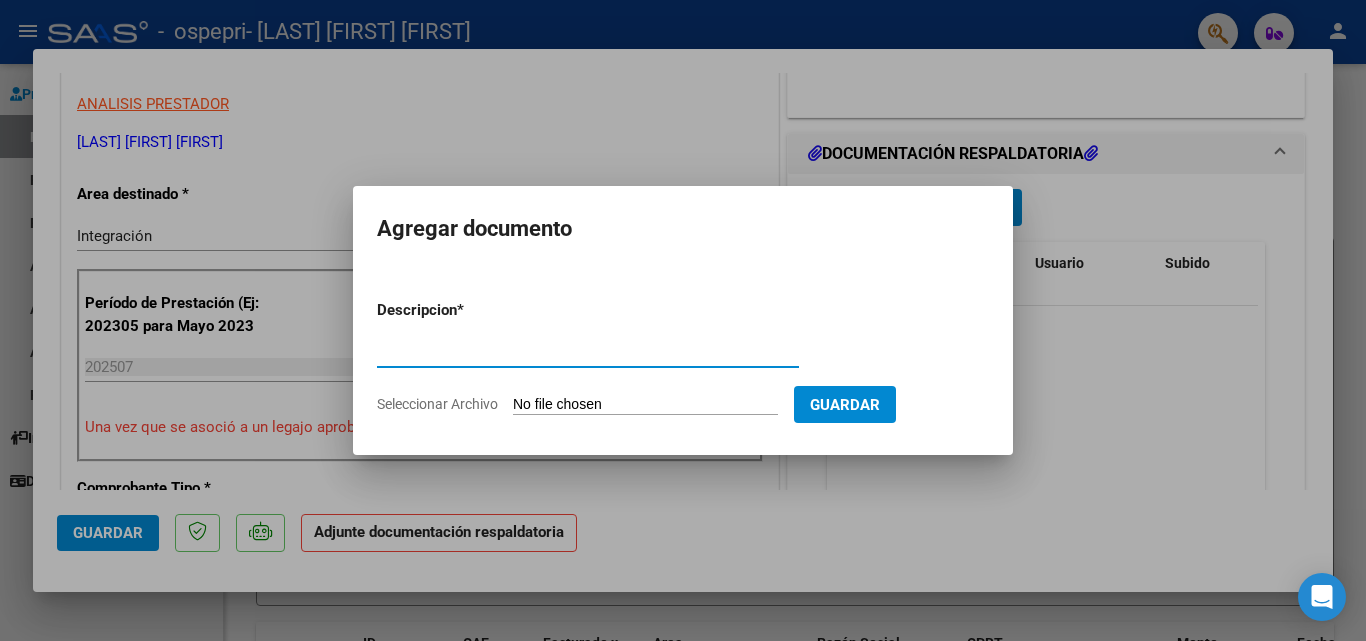 type on "p" 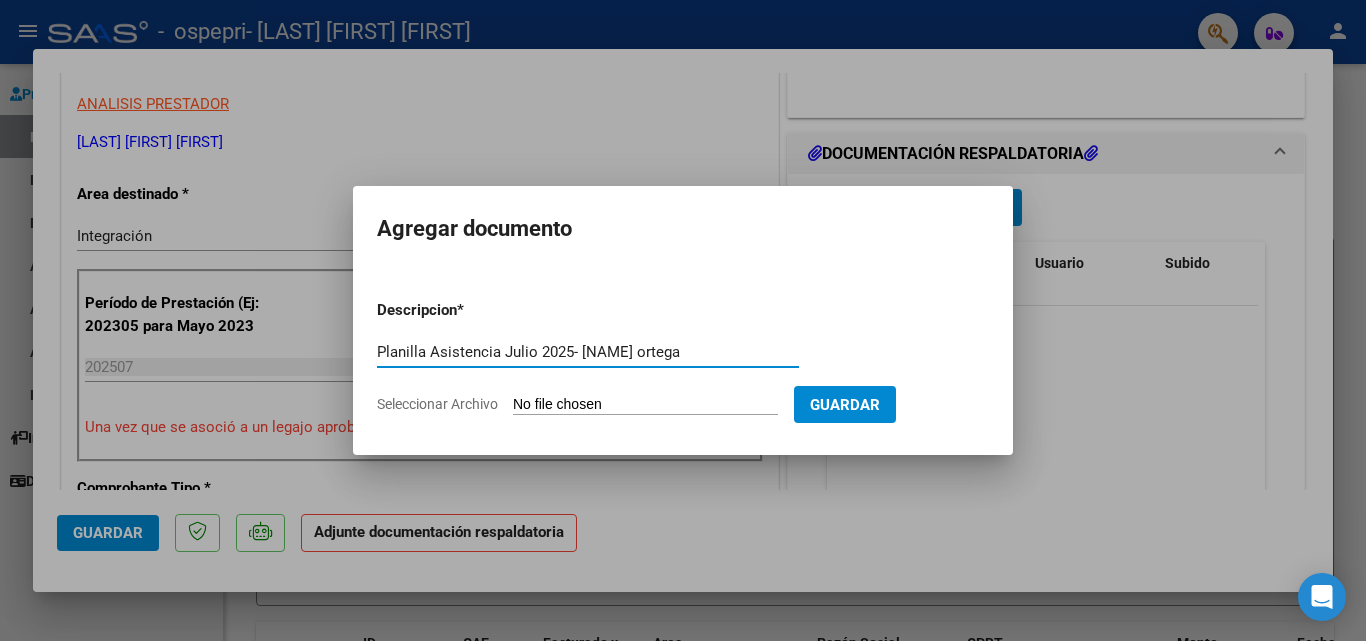 type on "Planilla Asistencia Julio 2025- [NAME] ortega" 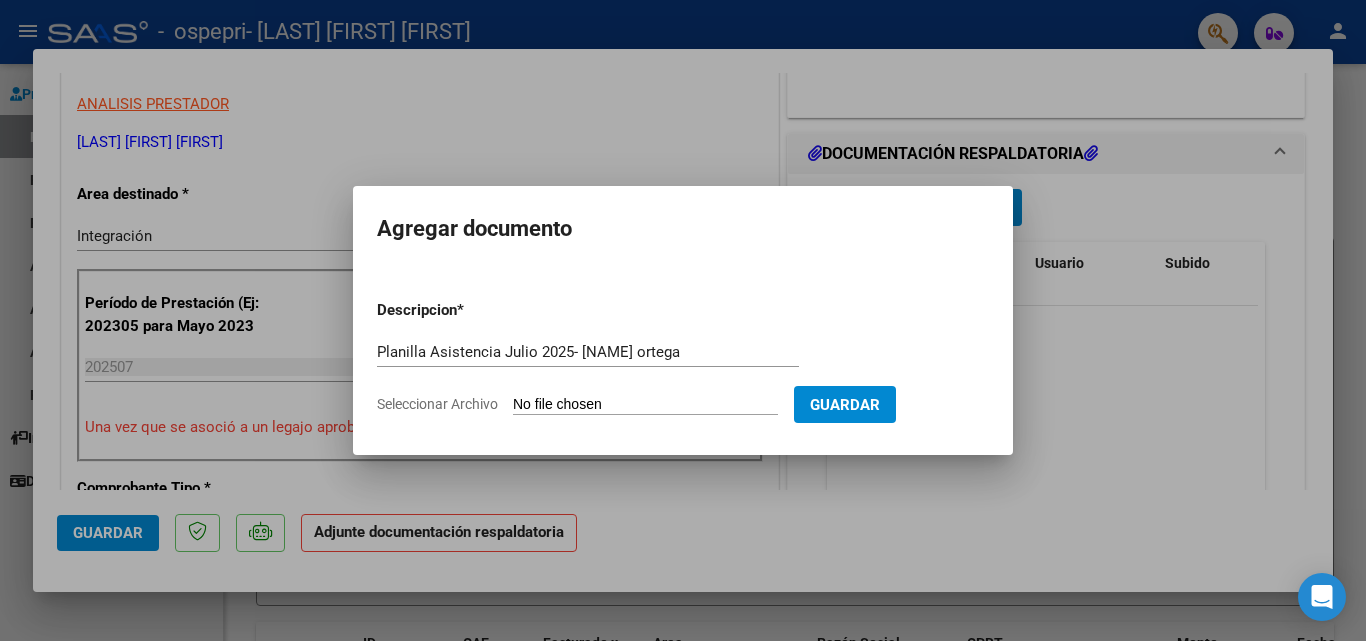 click at bounding box center [683, 320] 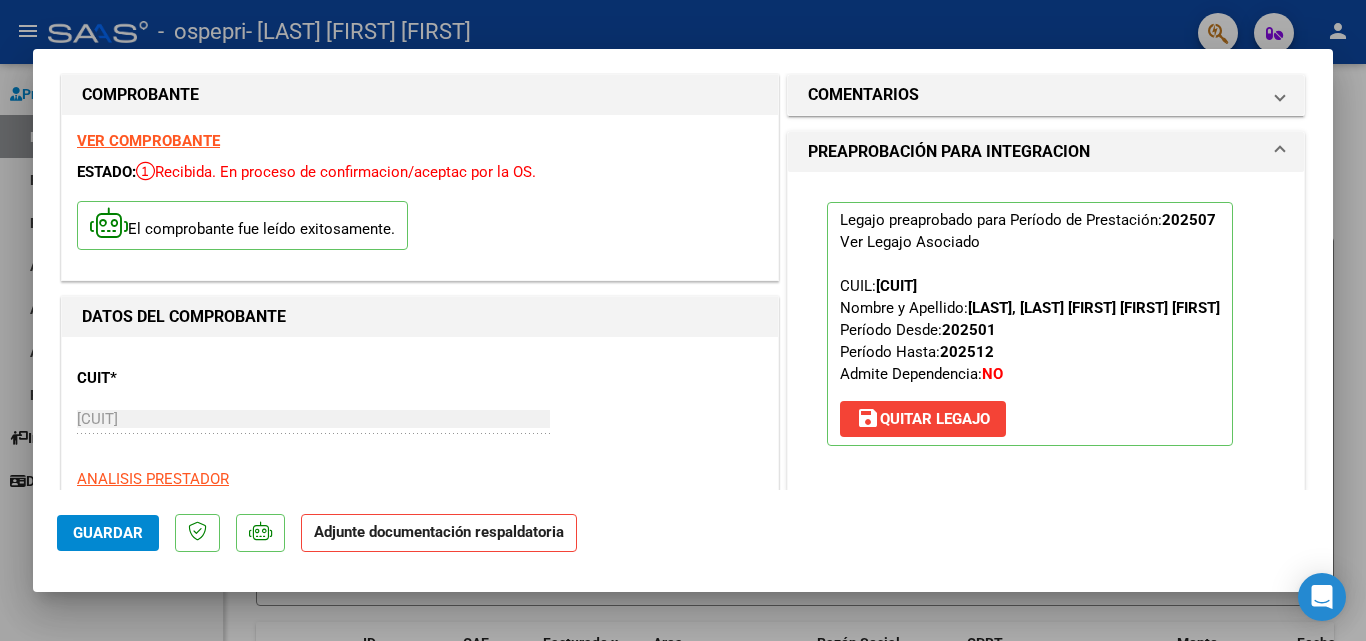 scroll, scrollTop: 0, scrollLeft: 0, axis: both 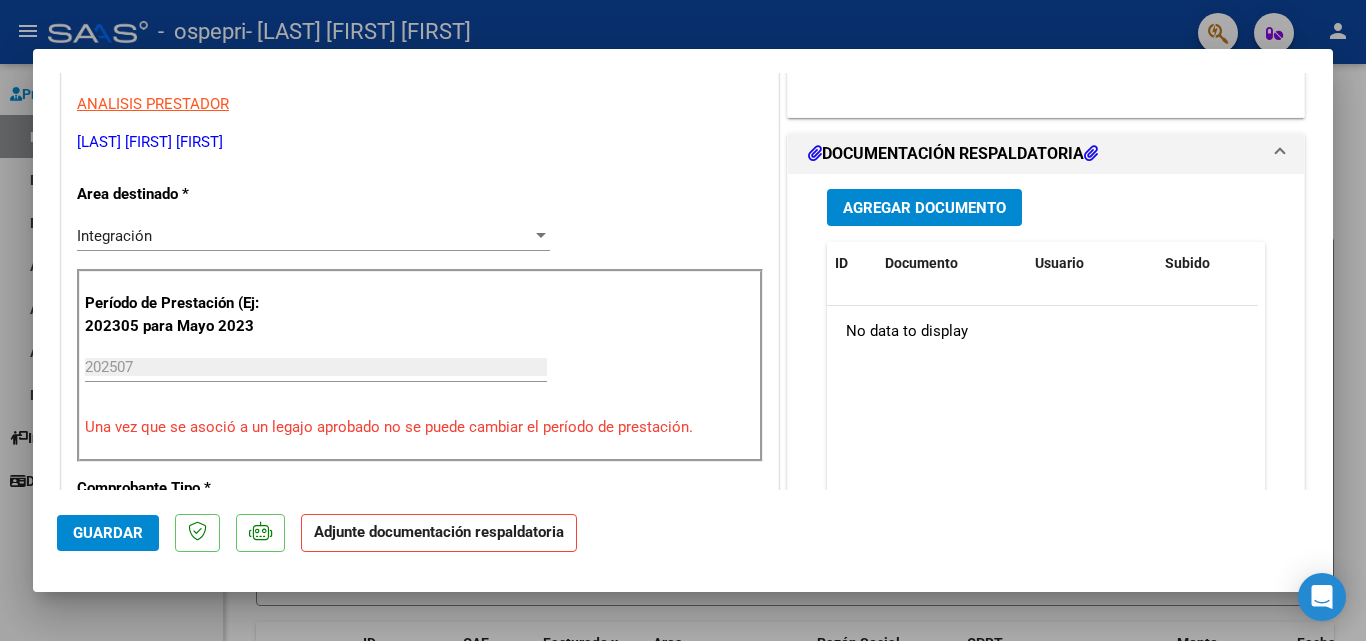 click on "Agregar Documento" at bounding box center [924, 208] 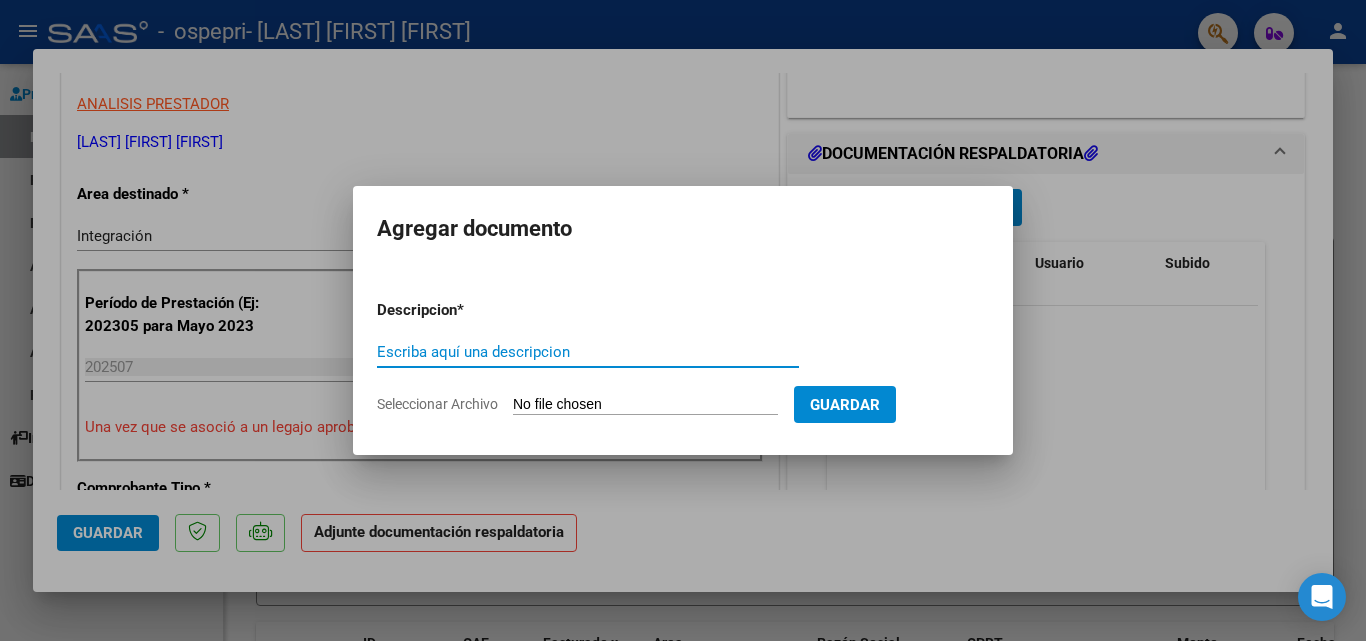 click on "Escriba aquí una descripcion" at bounding box center (588, 352) 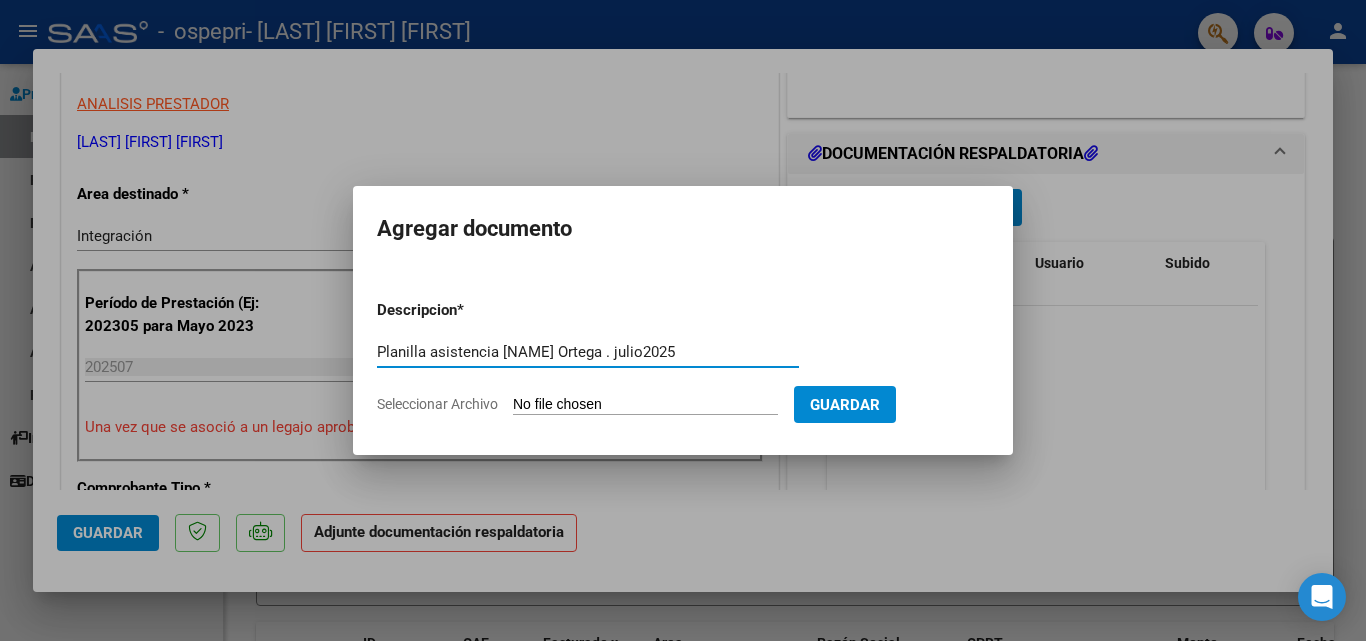 type on "Planilla asistencia [NAME] Ortega . julio2025" 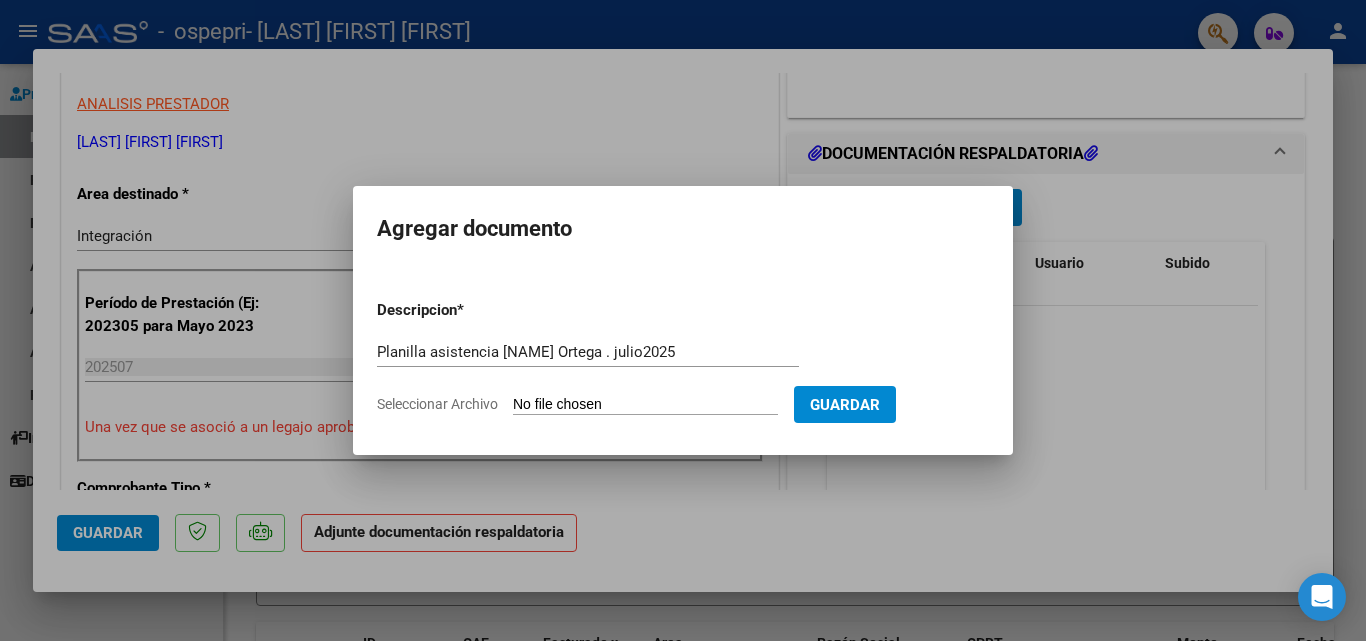 type on "C:\fakepath\CamScanner 22-07-2025 22.20.pdf" 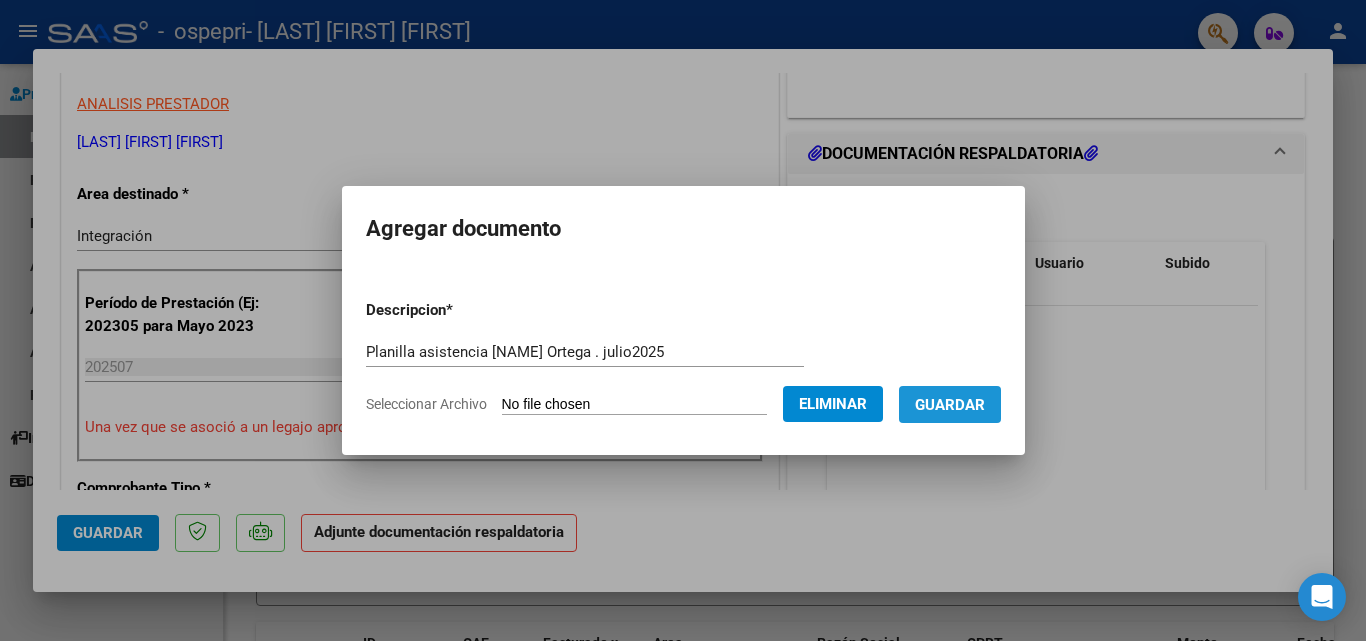 click on "Guardar" at bounding box center (950, 404) 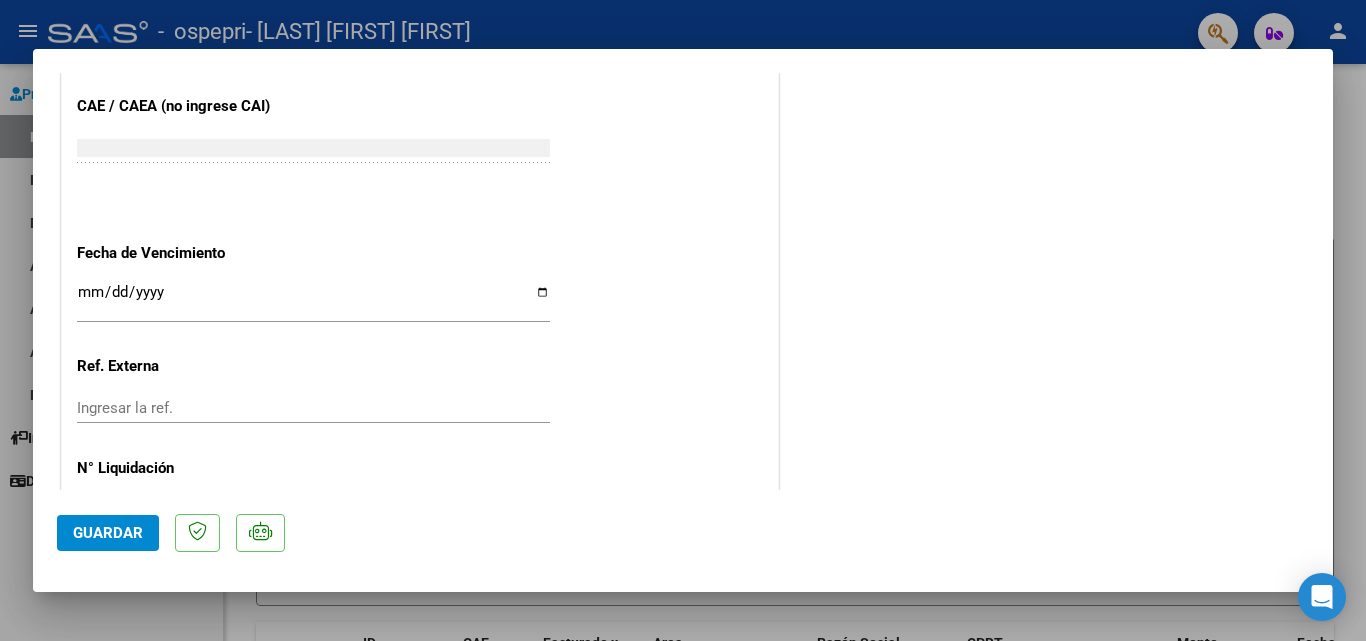 scroll, scrollTop: 1373, scrollLeft: 0, axis: vertical 